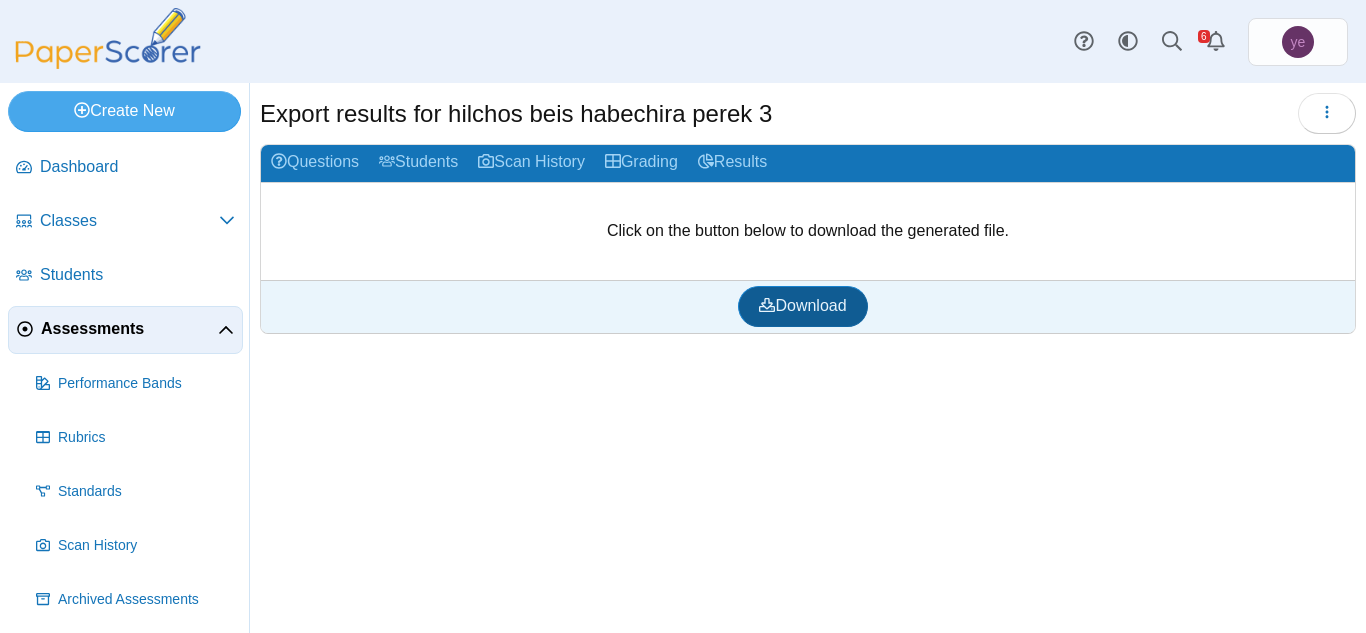 scroll, scrollTop: 0, scrollLeft: 0, axis: both 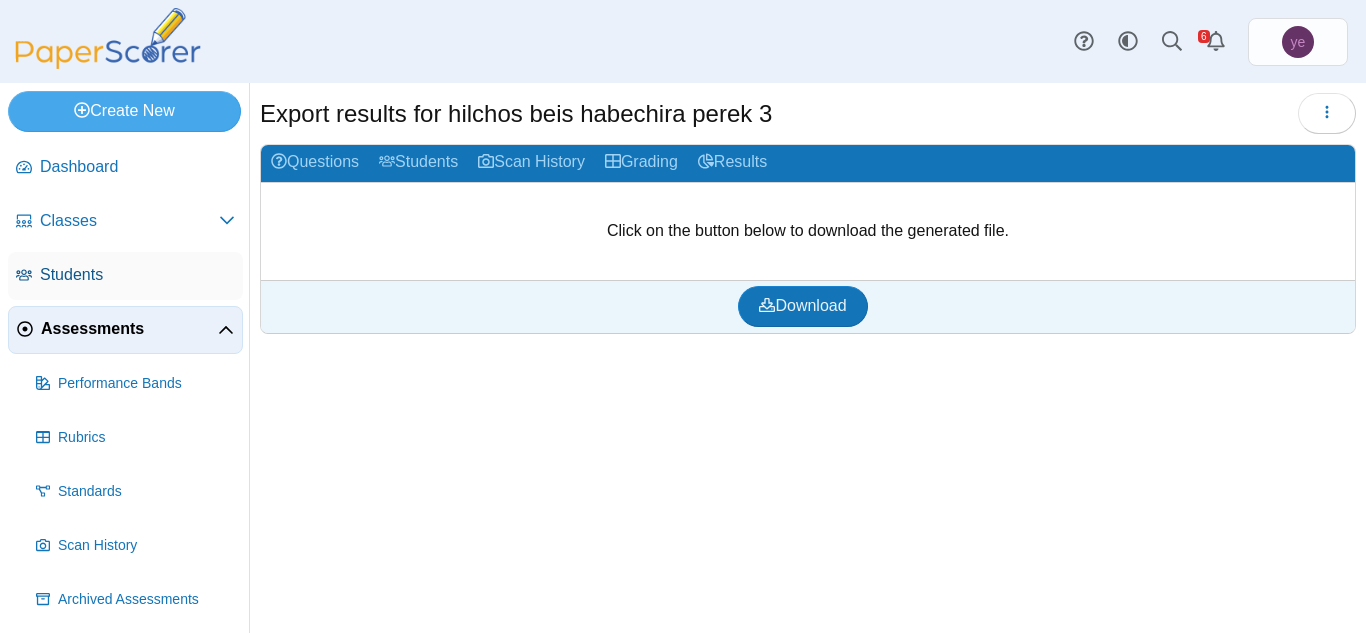 click on "Students" at bounding box center (125, 276) 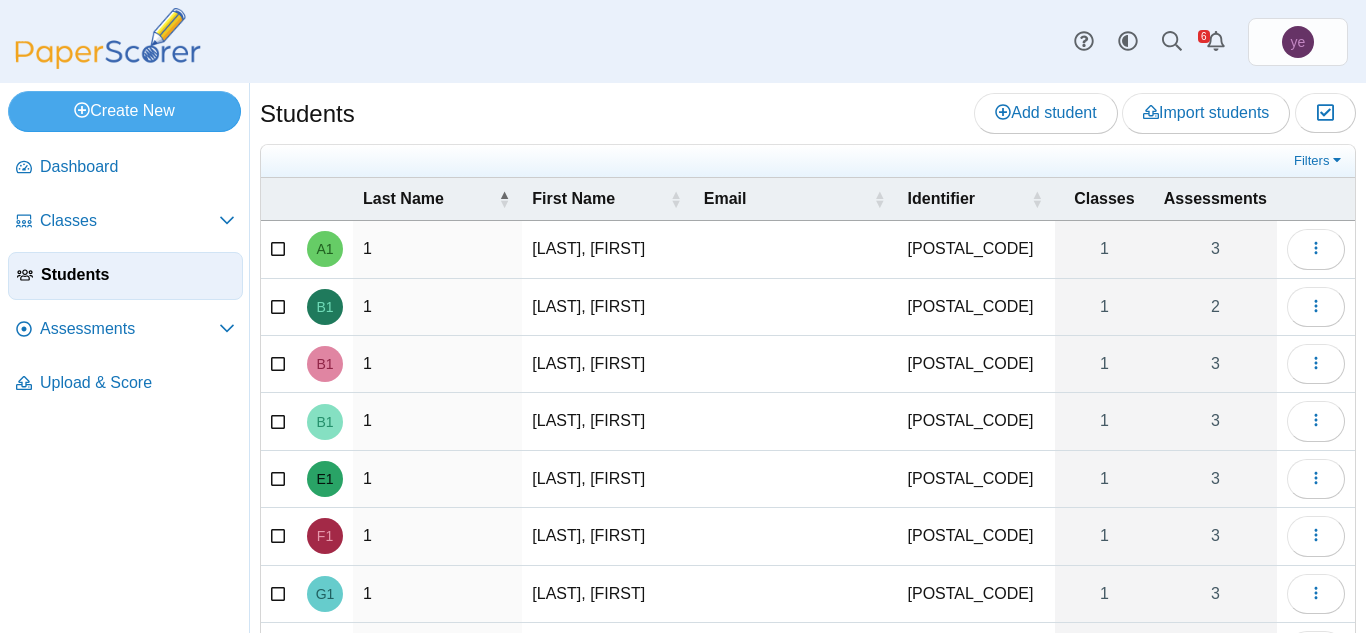 scroll, scrollTop: 0, scrollLeft: 0, axis: both 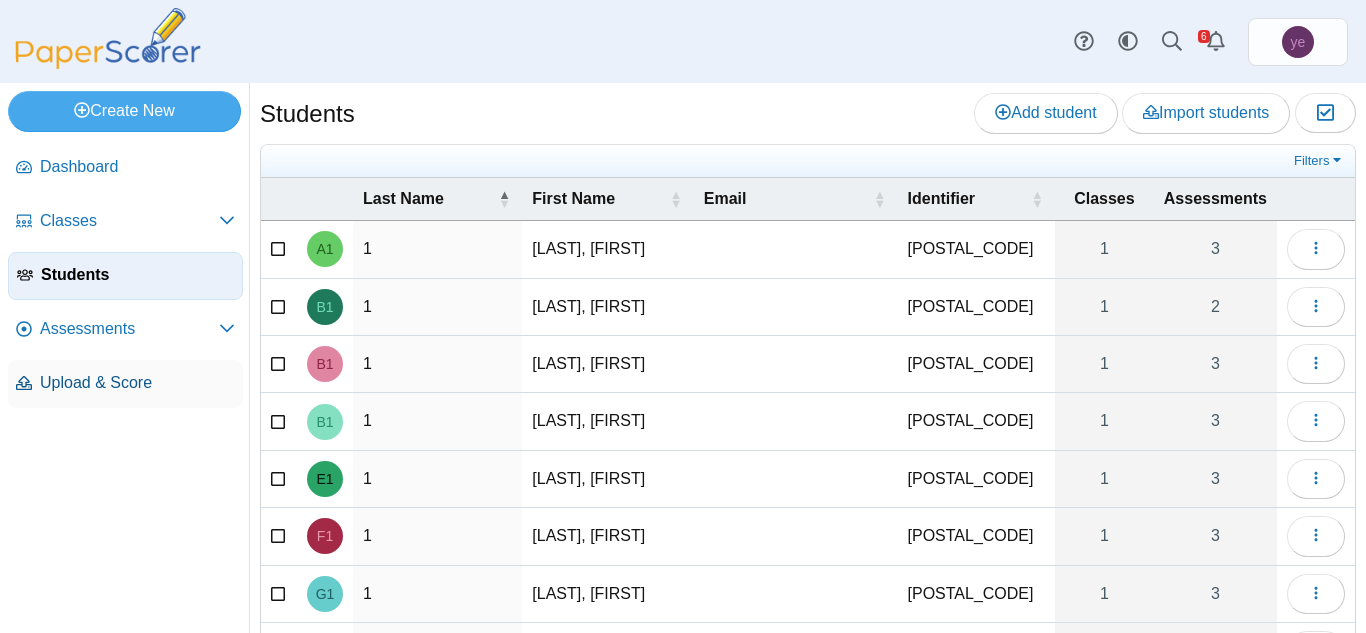 click on "Upload & Score" at bounding box center (137, 383) 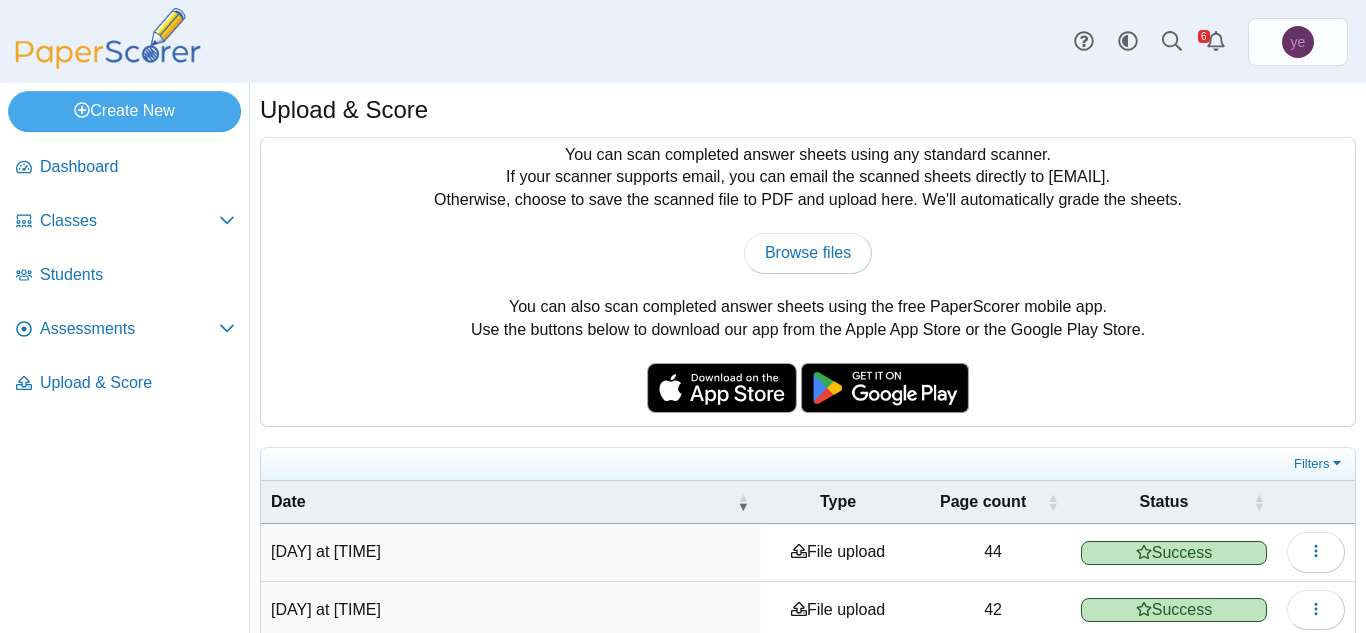 scroll, scrollTop: 0, scrollLeft: 0, axis: both 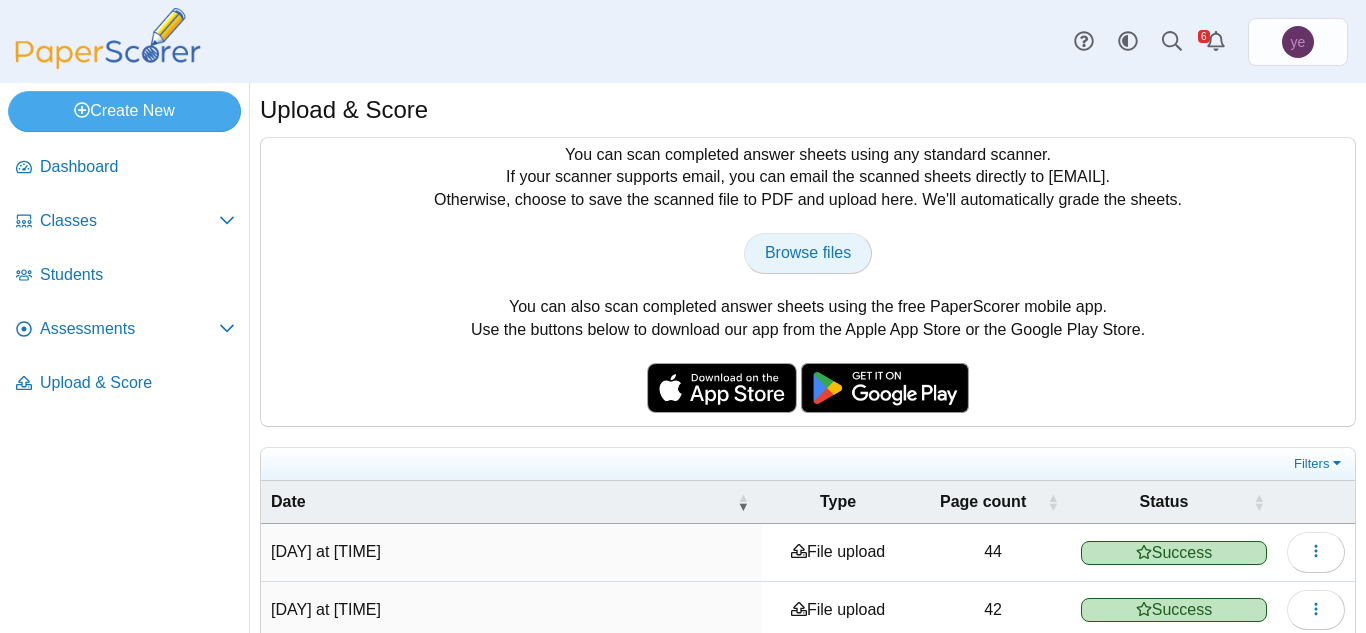 click on "Browse files" at bounding box center (808, 252) 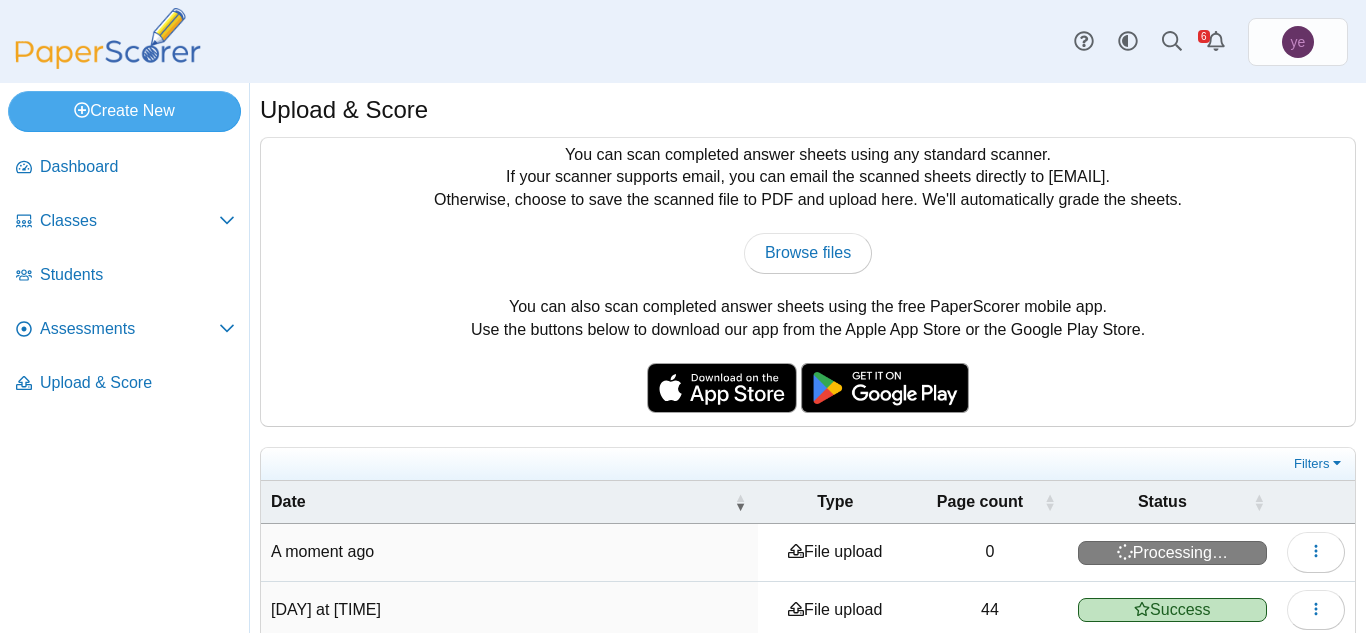 scroll, scrollTop: 0, scrollLeft: 0, axis: both 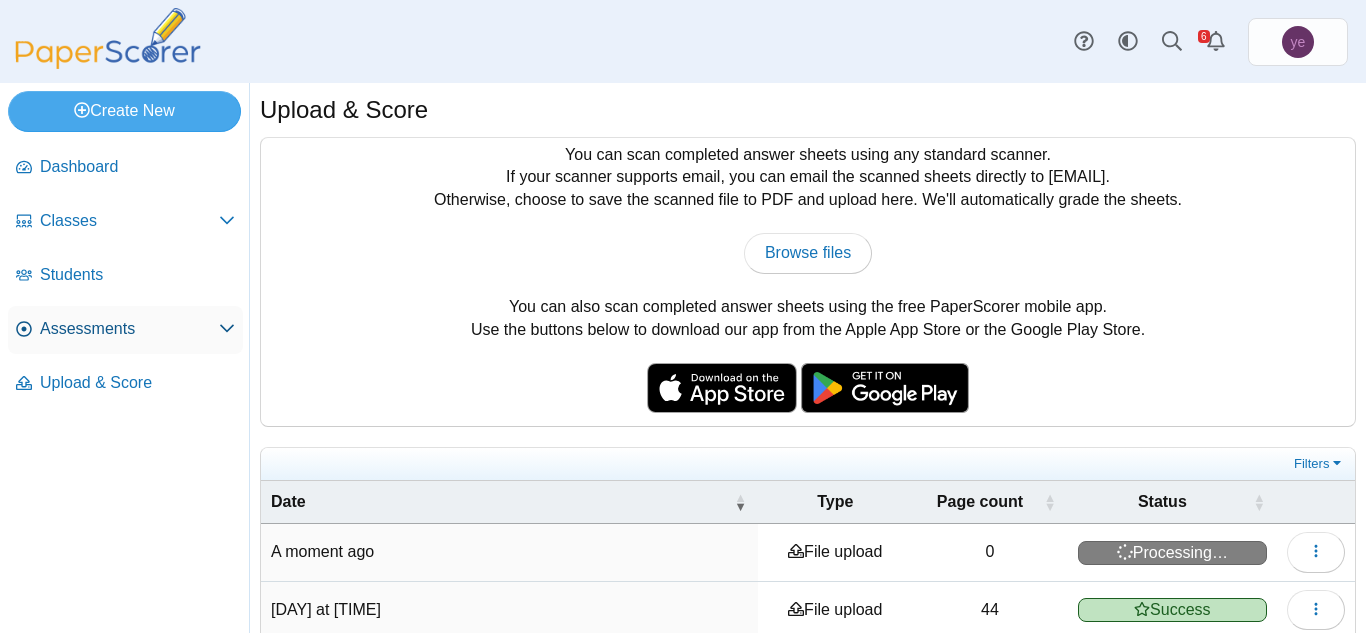 click on "Assessments" at bounding box center [129, 329] 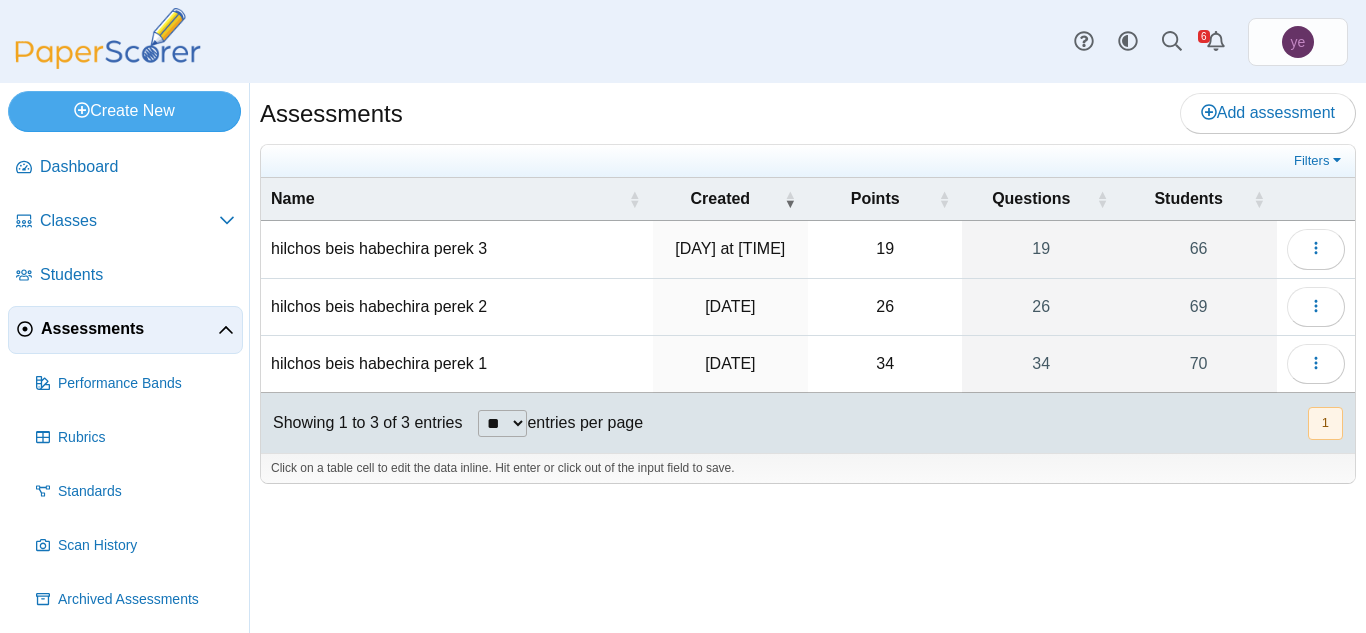 scroll, scrollTop: 0, scrollLeft: 0, axis: both 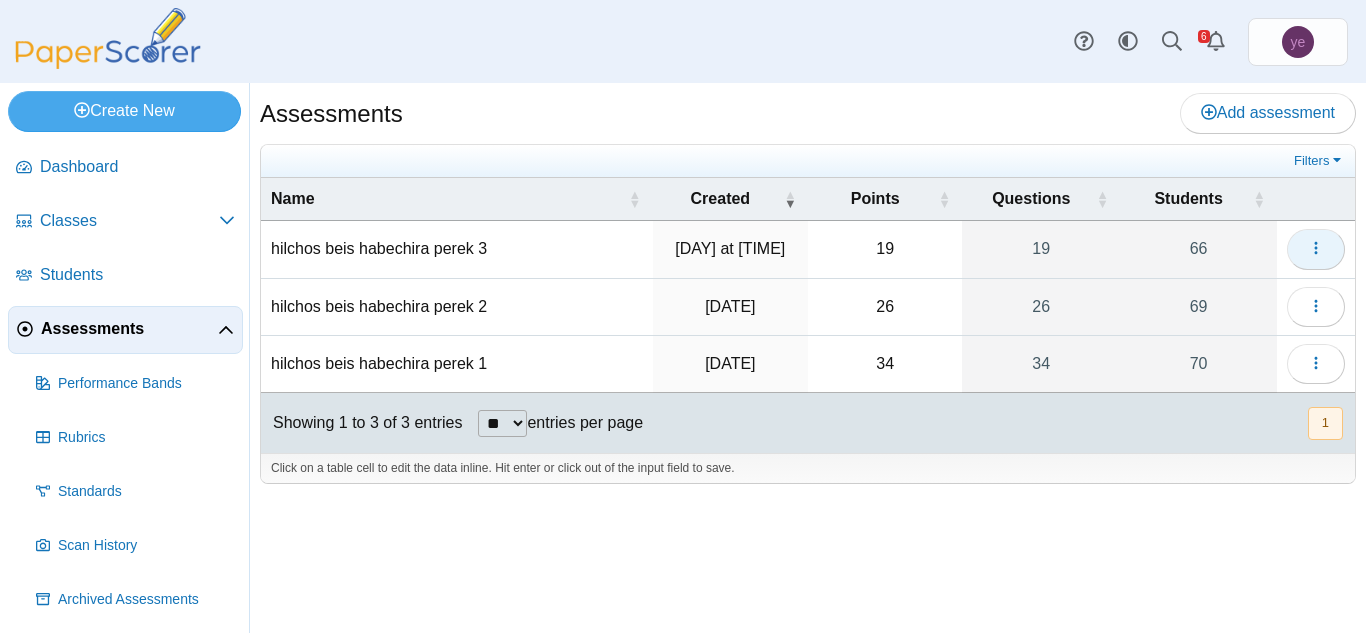 click at bounding box center (1316, 249) 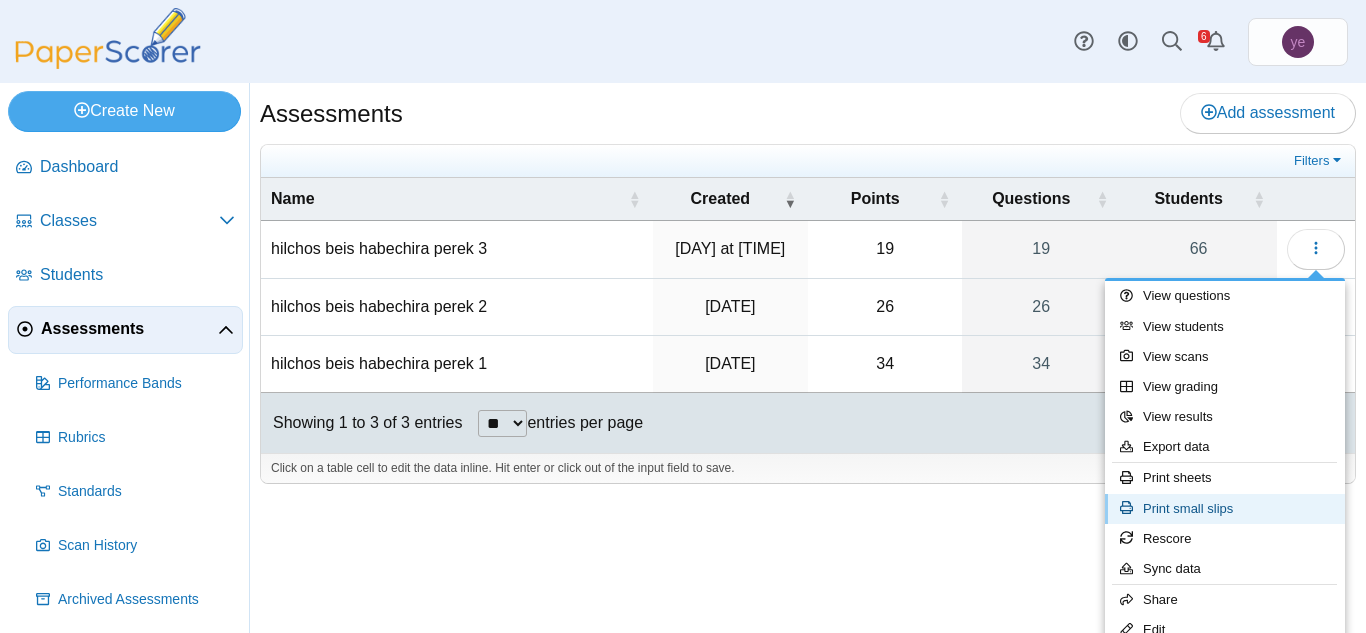 click on "Print small slips" at bounding box center [1225, 509] 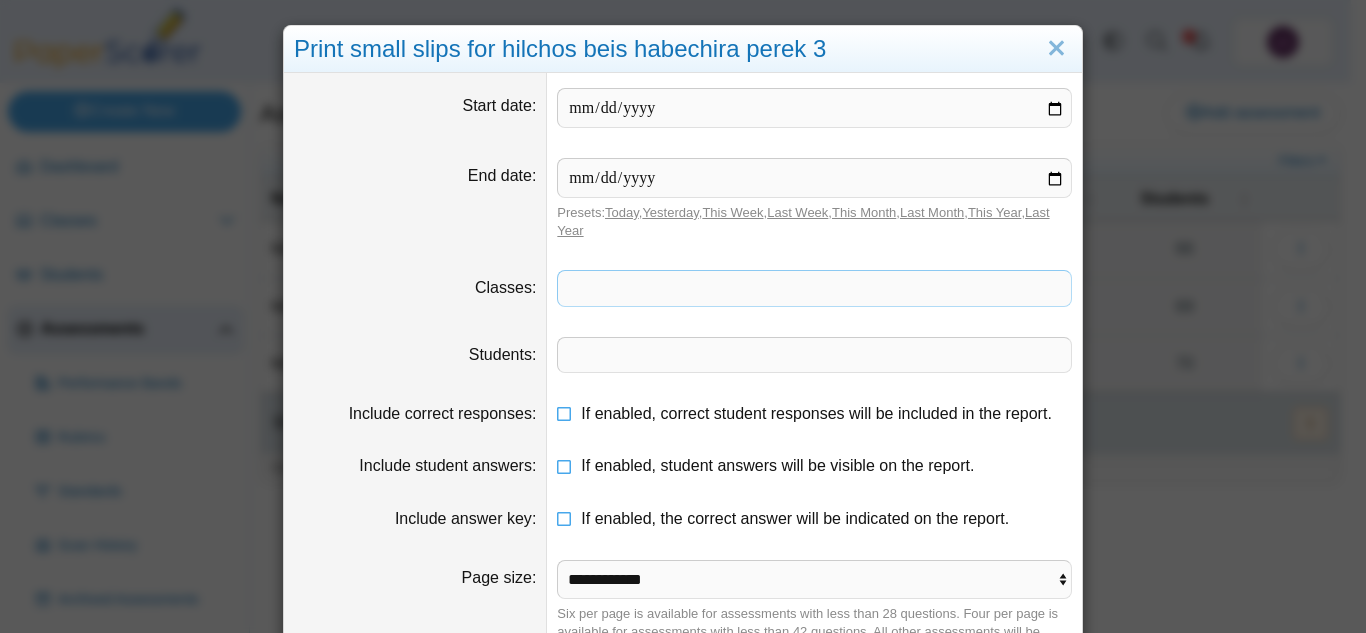 click at bounding box center (814, 288) 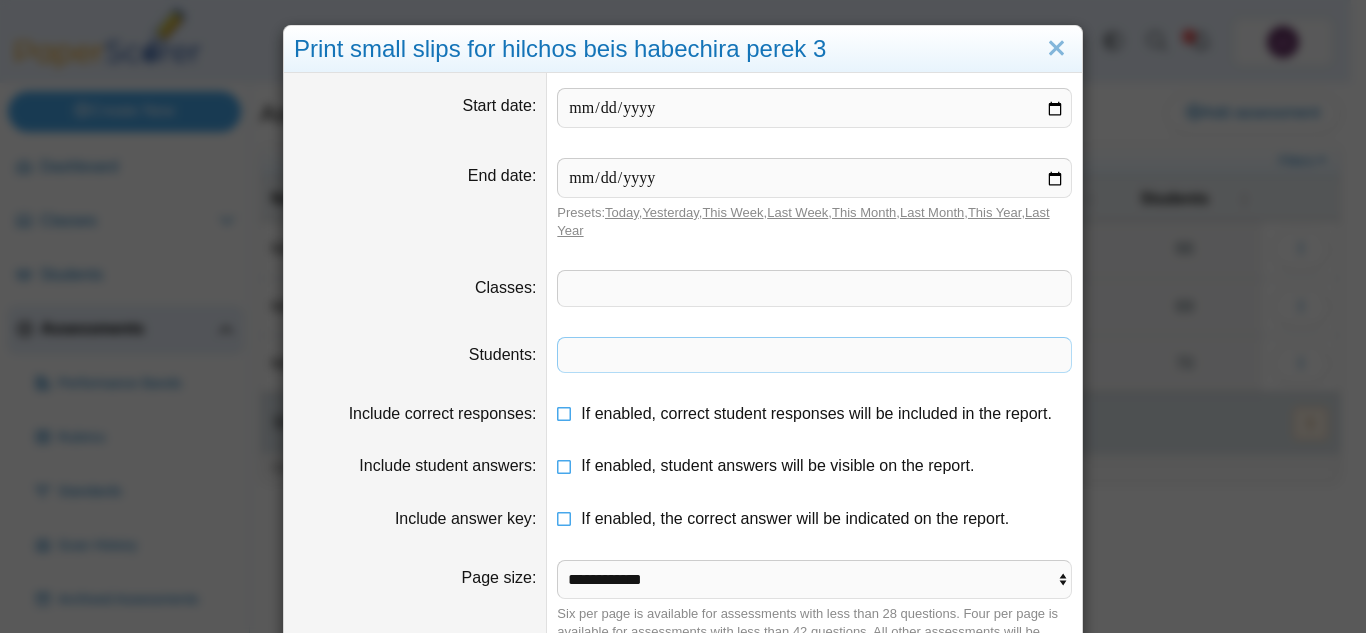 type 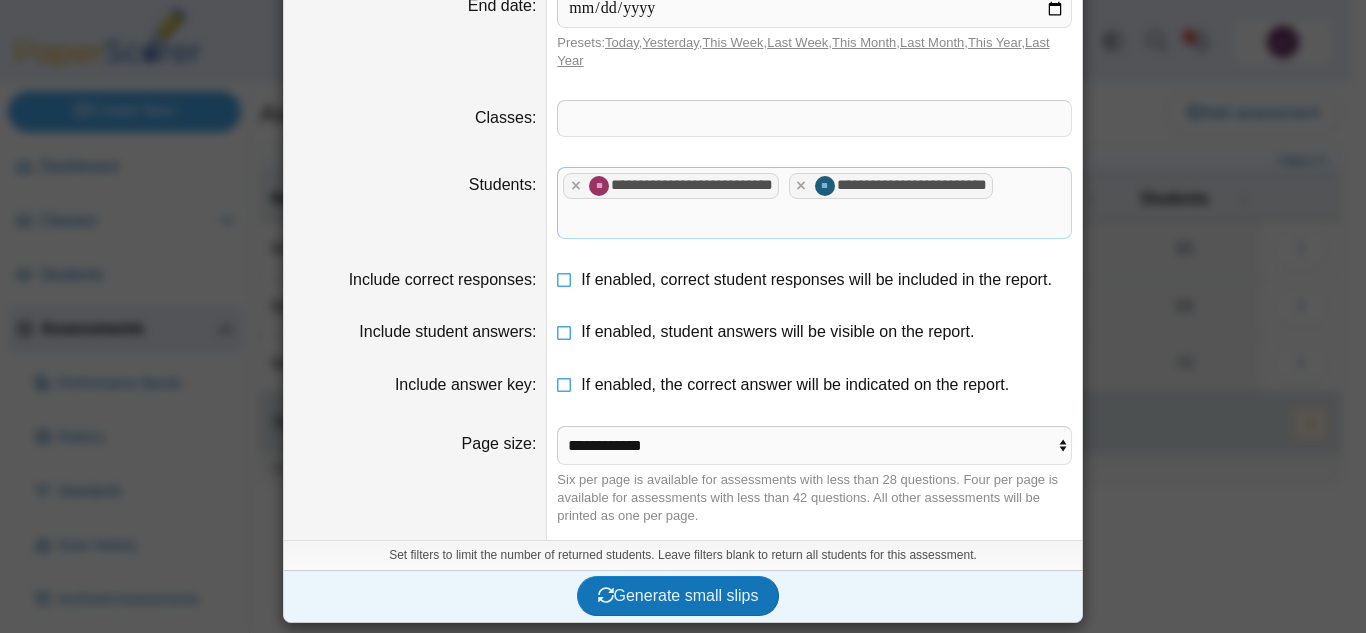 scroll, scrollTop: 169, scrollLeft: 0, axis: vertical 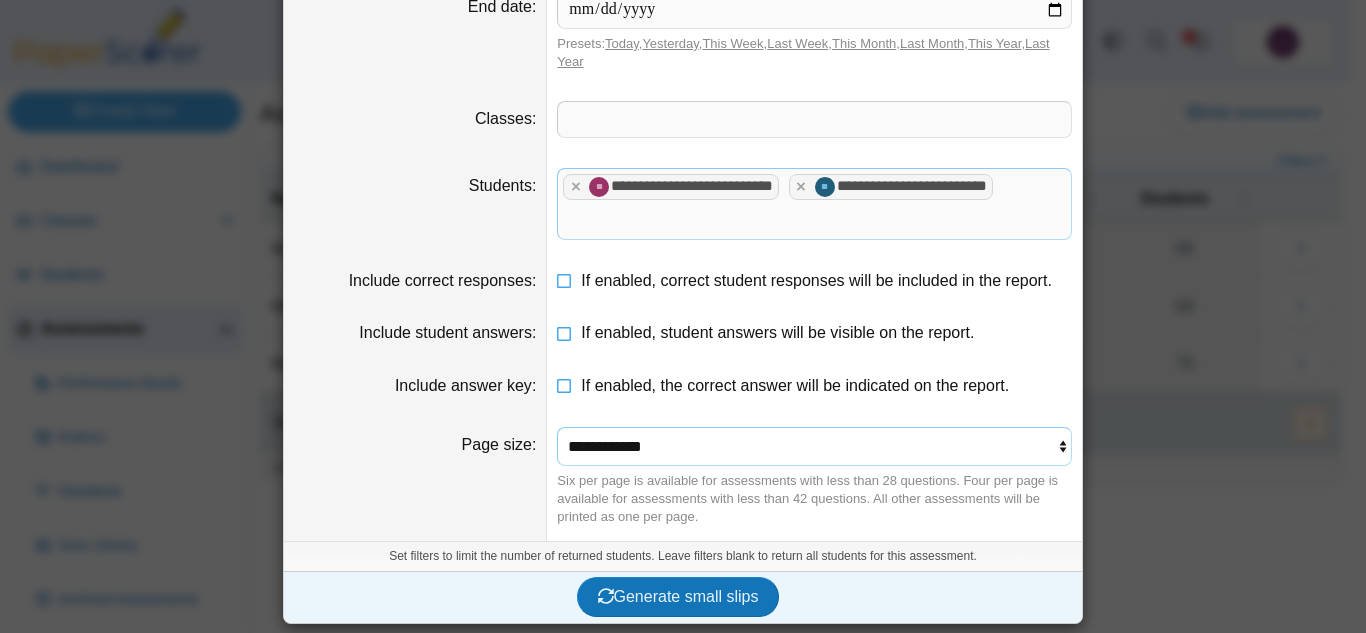 click on "**********" at bounding box center [814, 446] 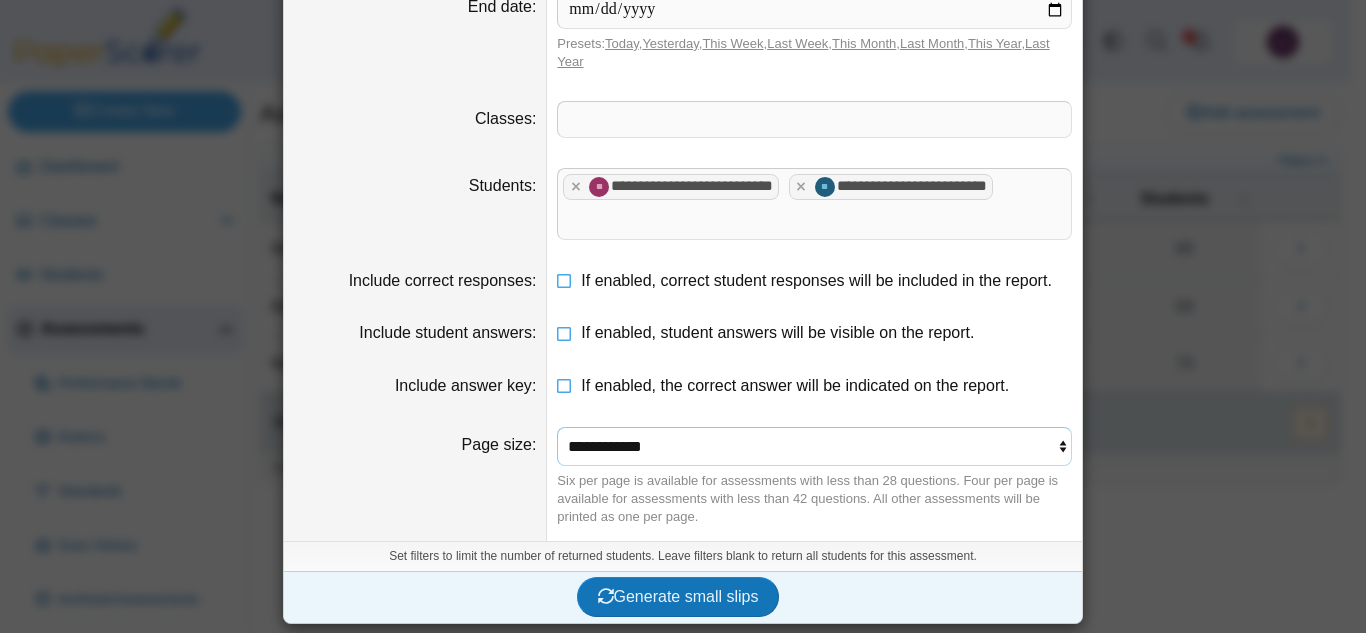 click on "**********" at bounding box center (814, 446) 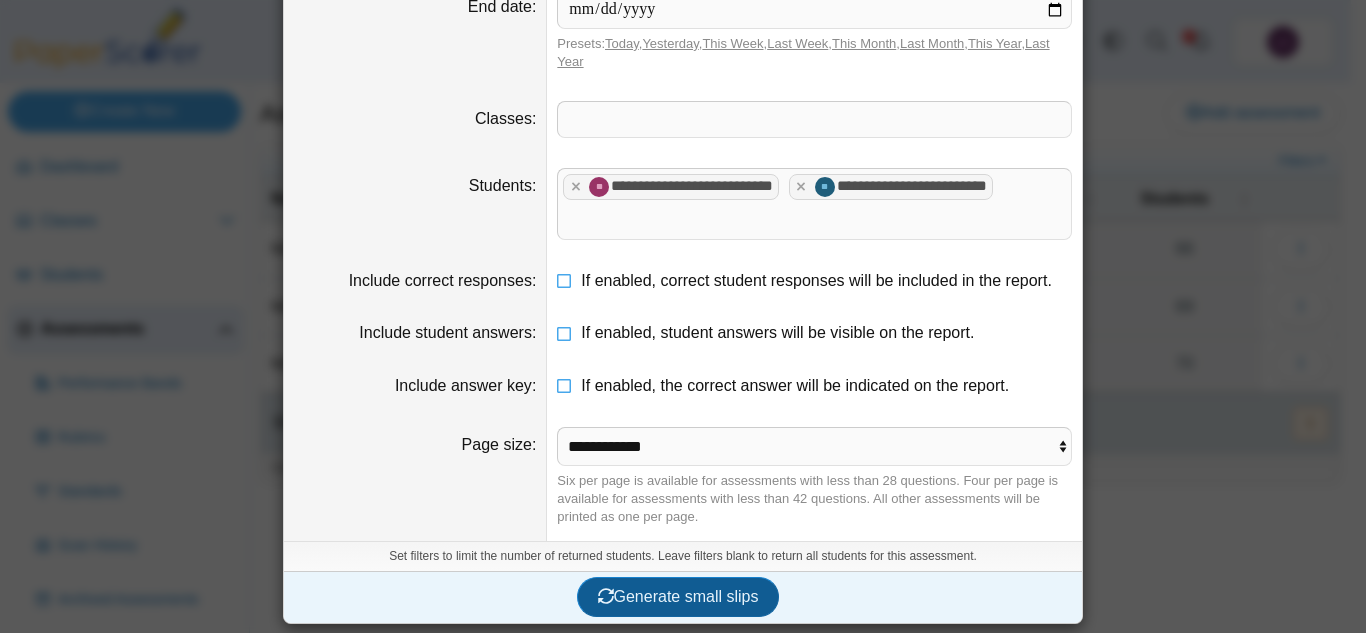 click on "Generate small slips" at bounding box center [678, 596] 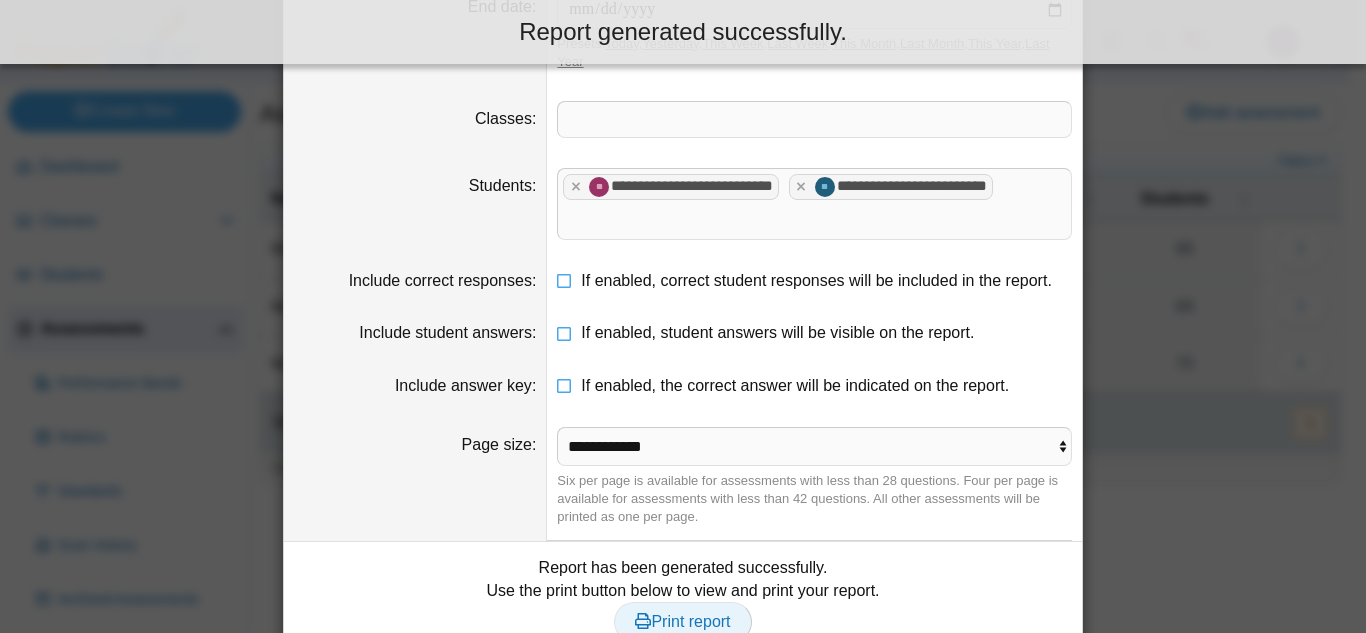 click on "Print report" at bounding box center (682, 621) 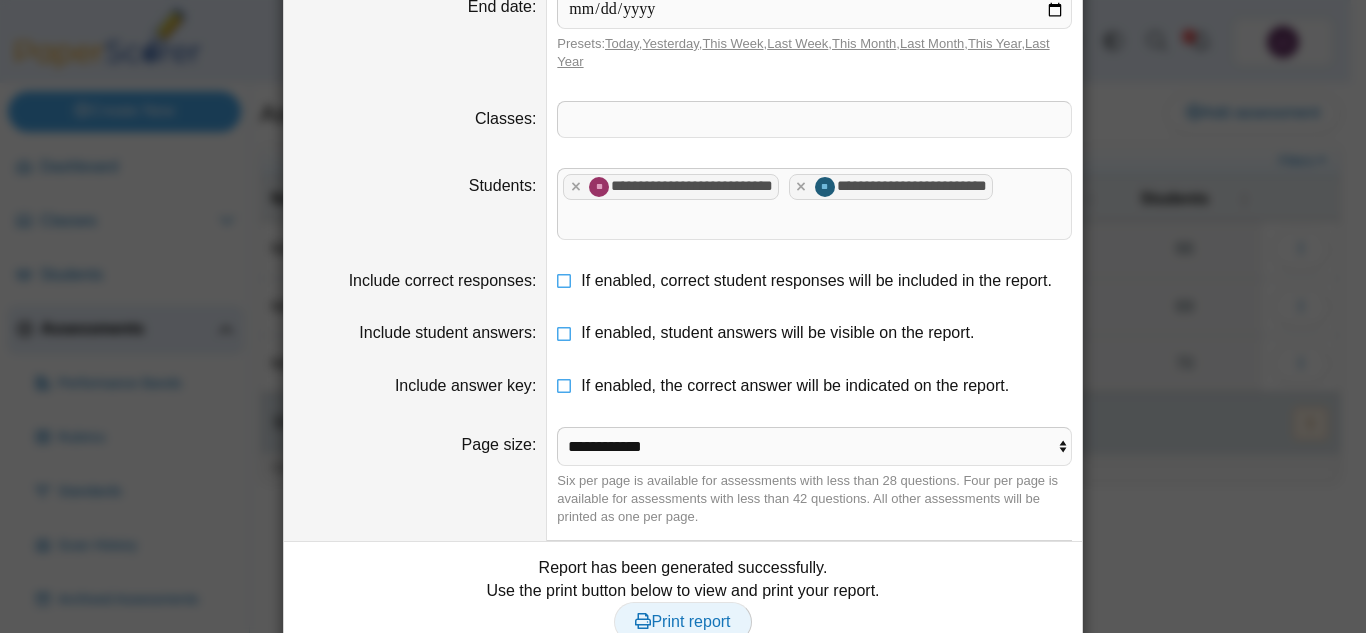 click on "Print report" at bounding box center [682, 622] 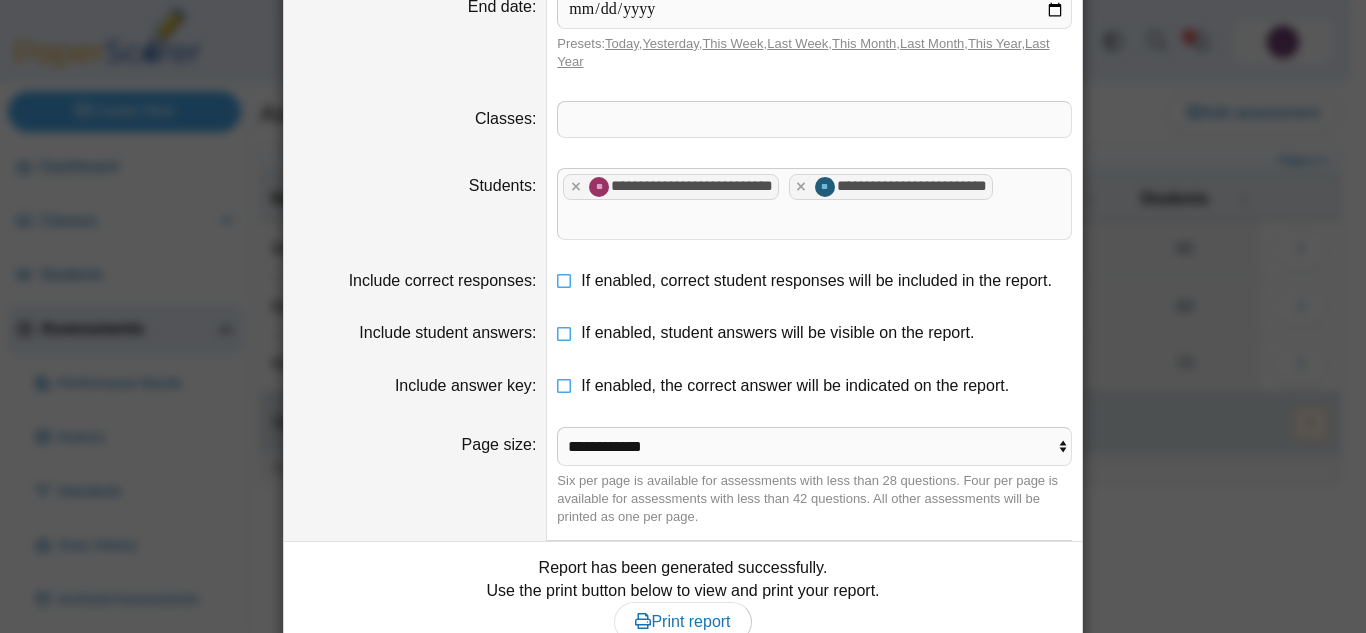 click on "**********" at bounding box center [683, 316] 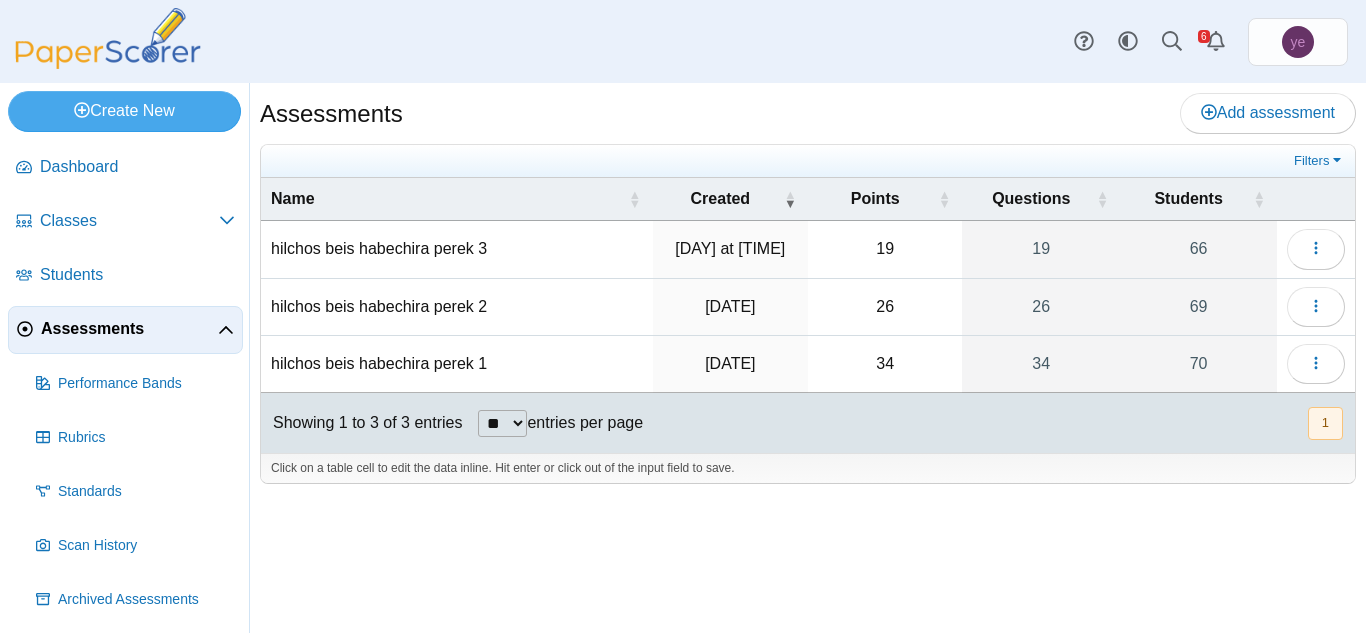 scroll, scrollTop: 58, scrollLeft: 0, axis: vertical 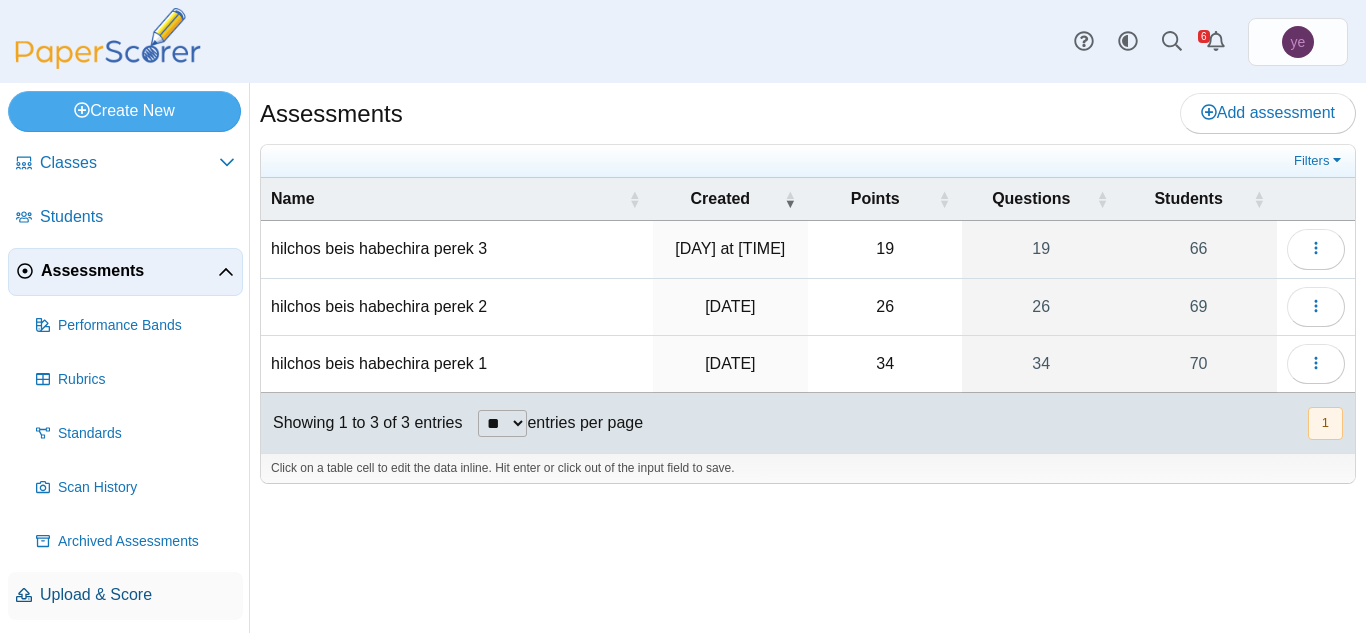 click on "Upload & Score" at bounding box center [137, 595] 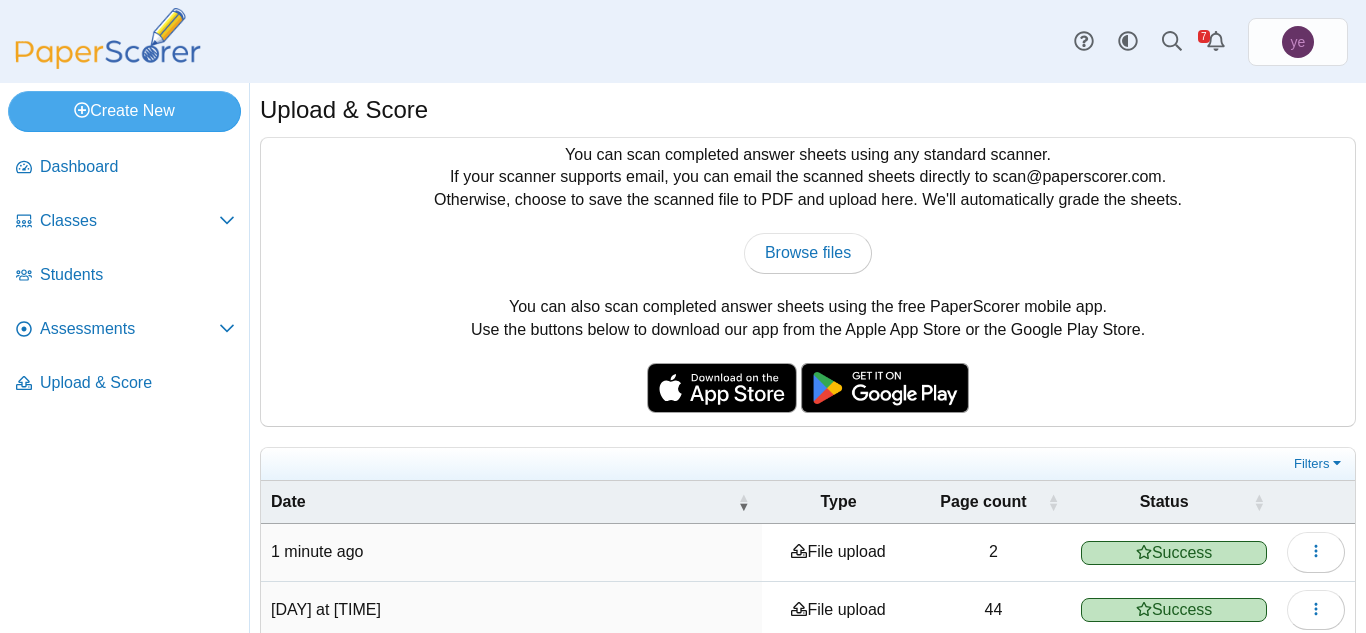 scroll, scrollTop: 0, scrollLeft: 0, axis: both 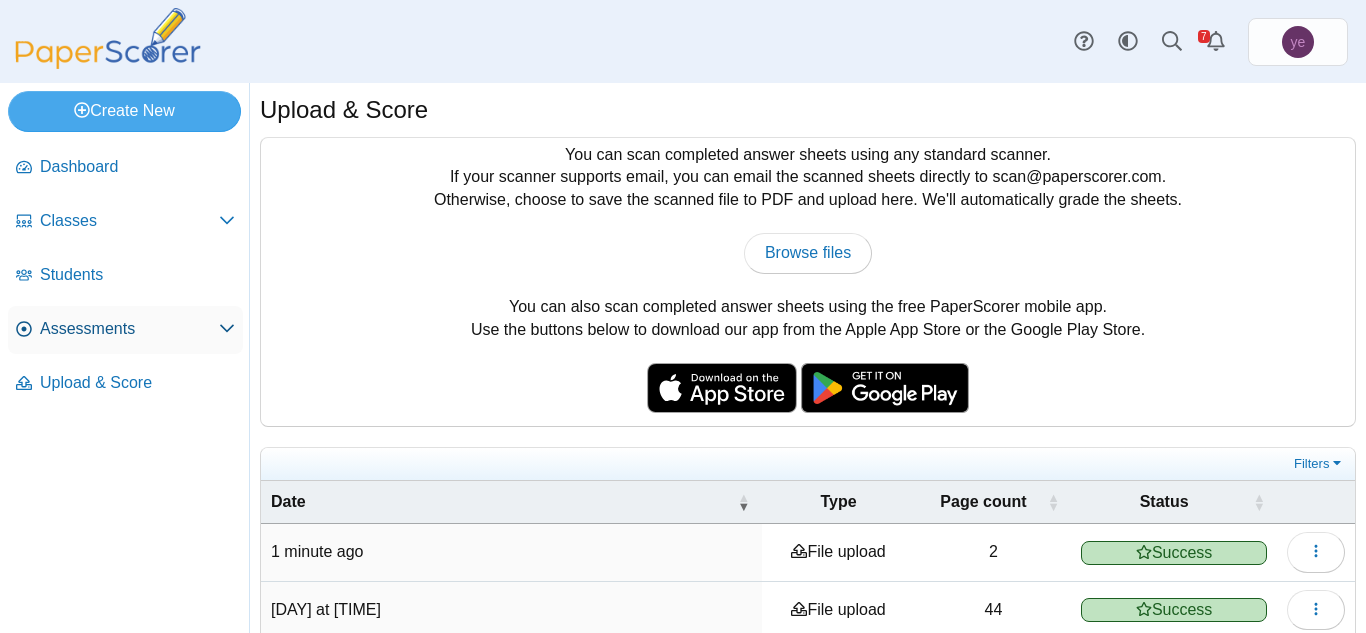 click on "Assessments" at bounding box center (125, 330) 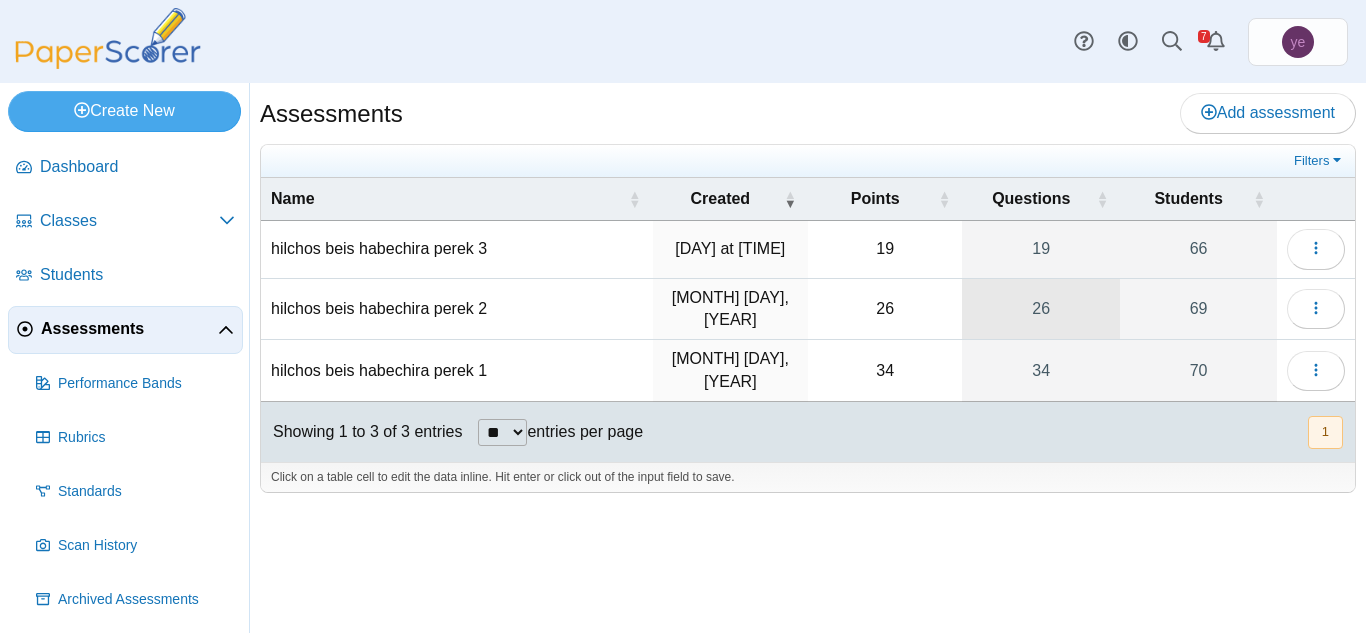 scroll, scrollTop: 0, scrollLeft: 0, axis: both 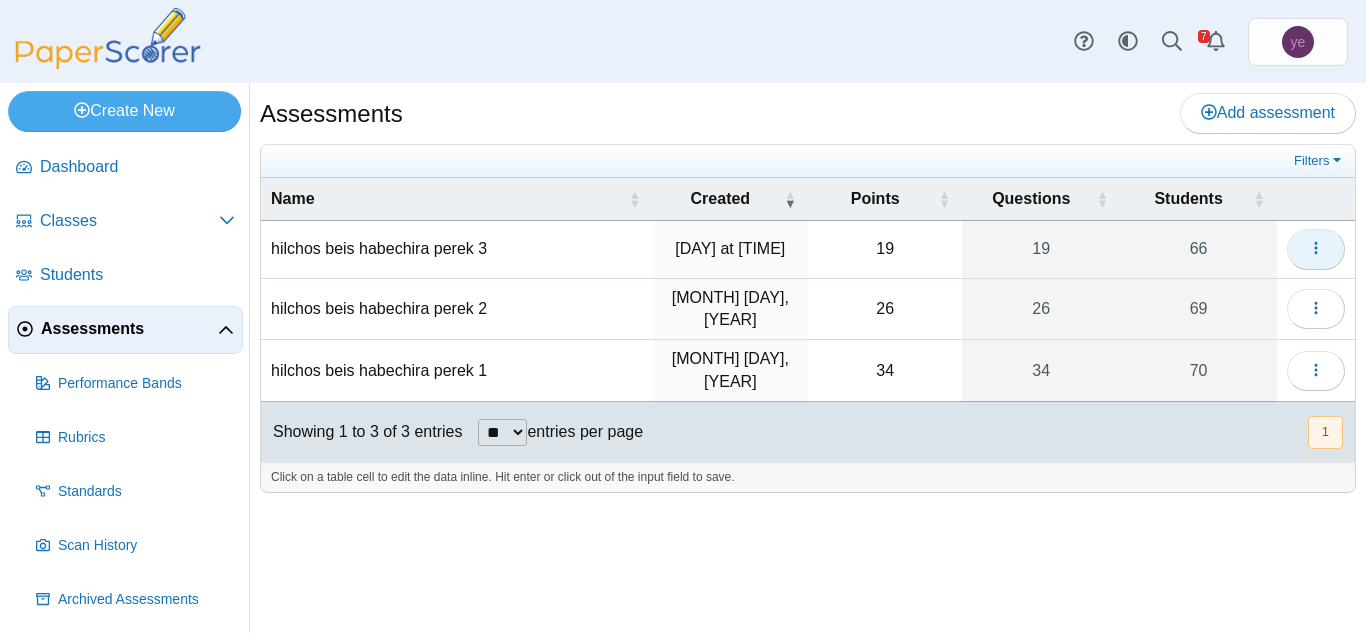 click at bounding box center [1316, 249] 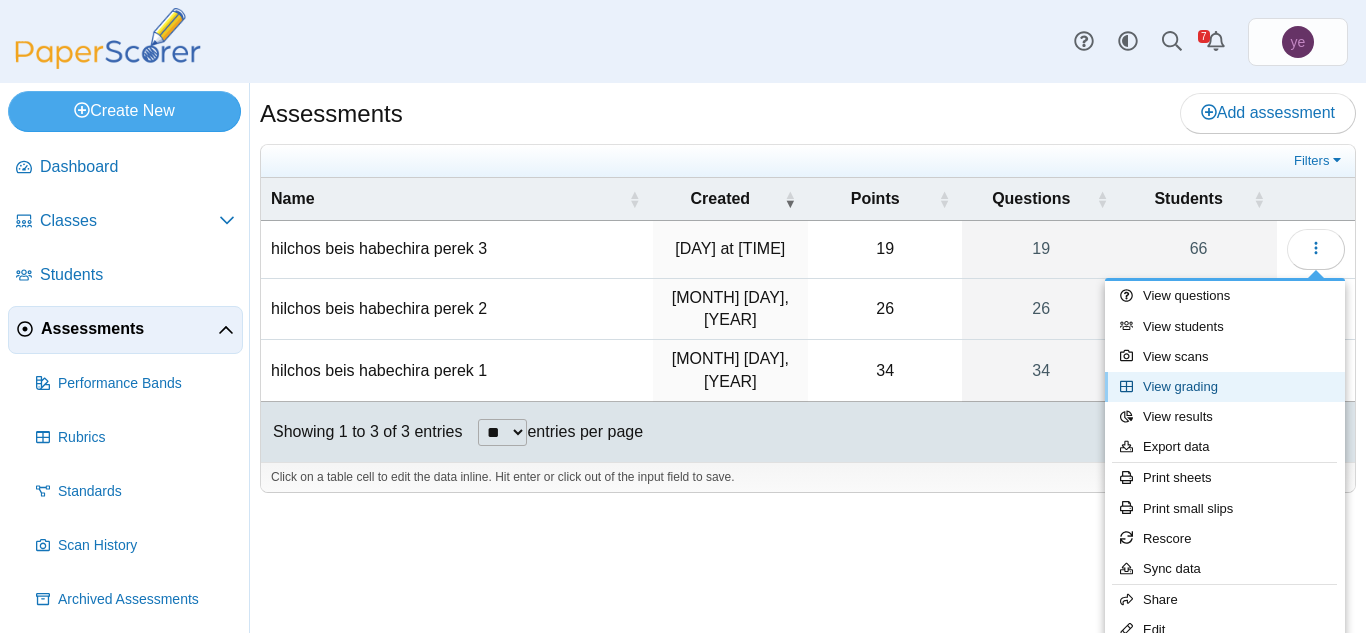 click on "View grading" at bounding box center (1225, 387) 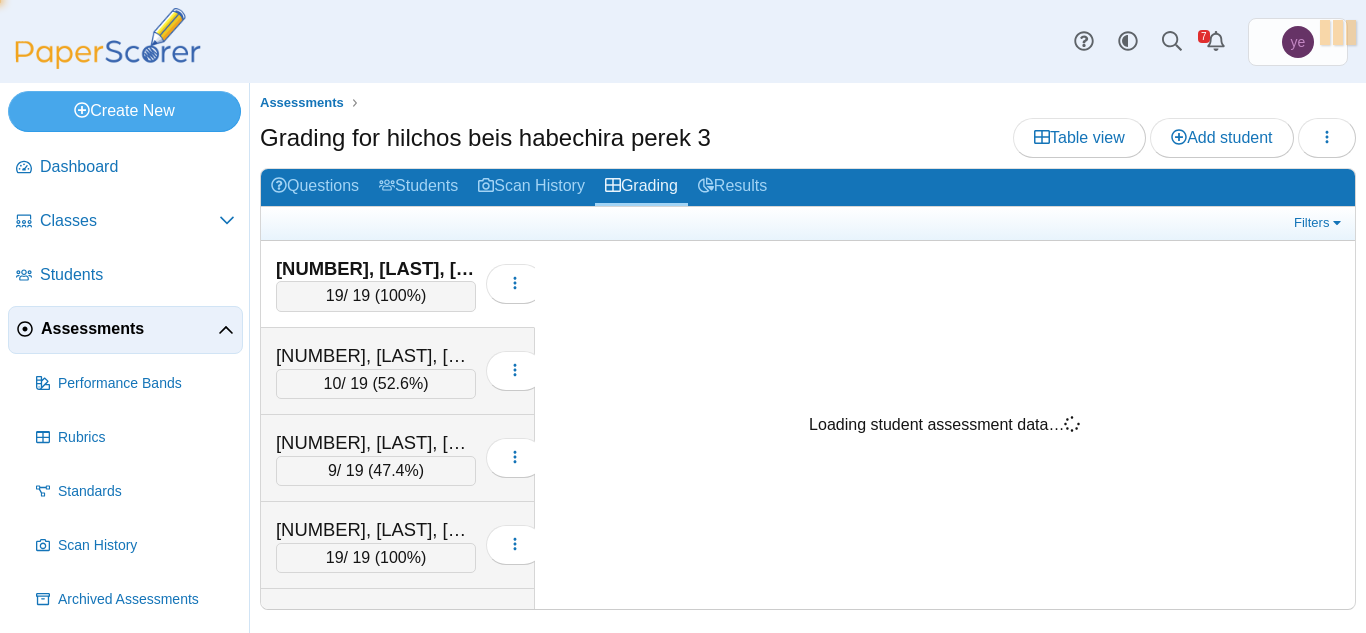 scroll, scrollTop: 0, scrollLeft: 0, axis: both 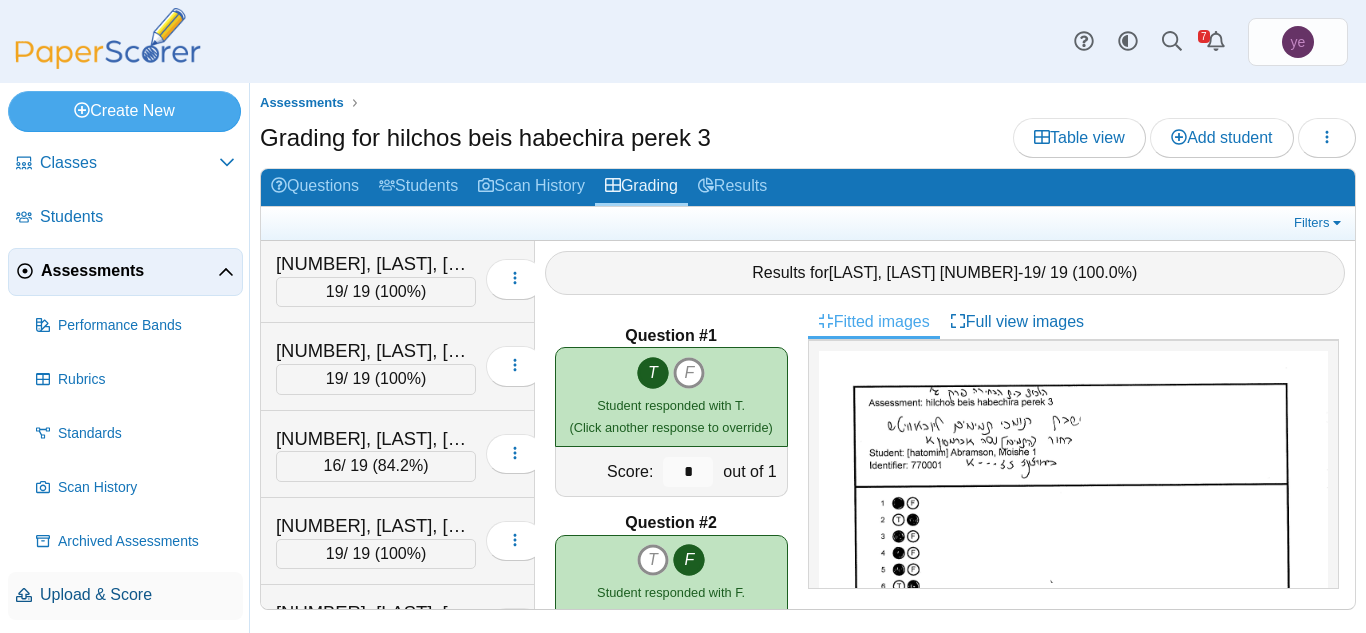 click on "Upload & Score" at bounding box center (137, 595) 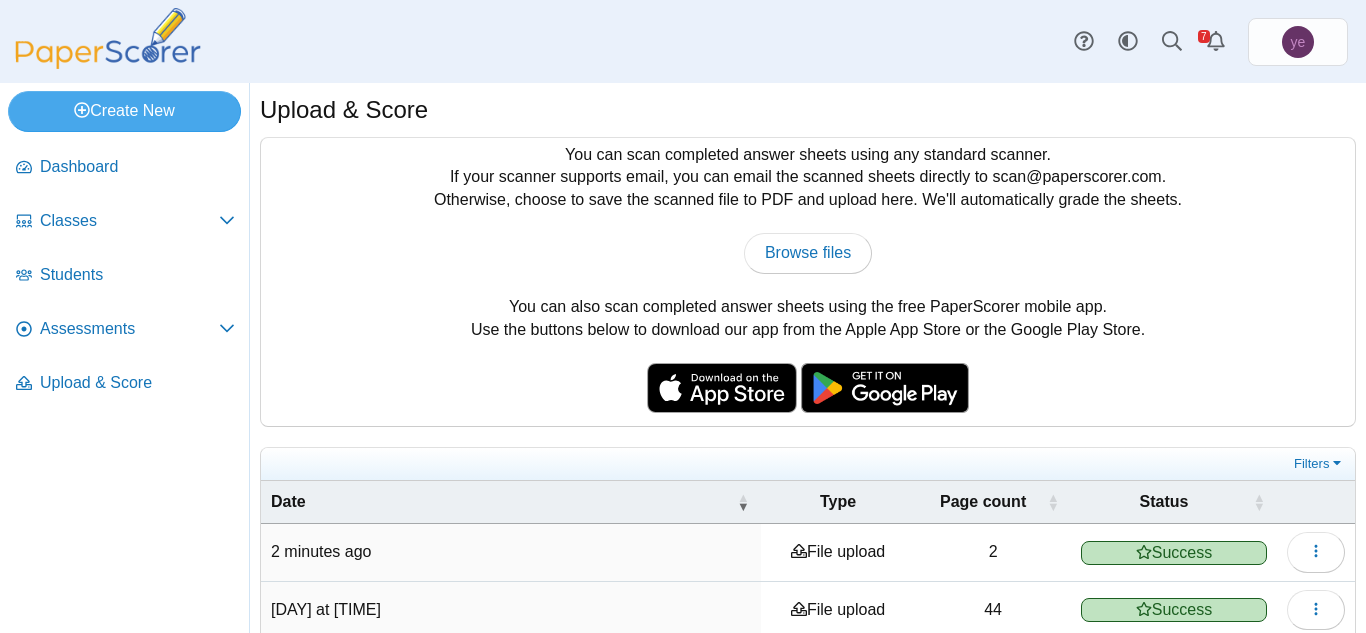 scroll, scrollTop: 0, scrollLeft: 0, axis: both 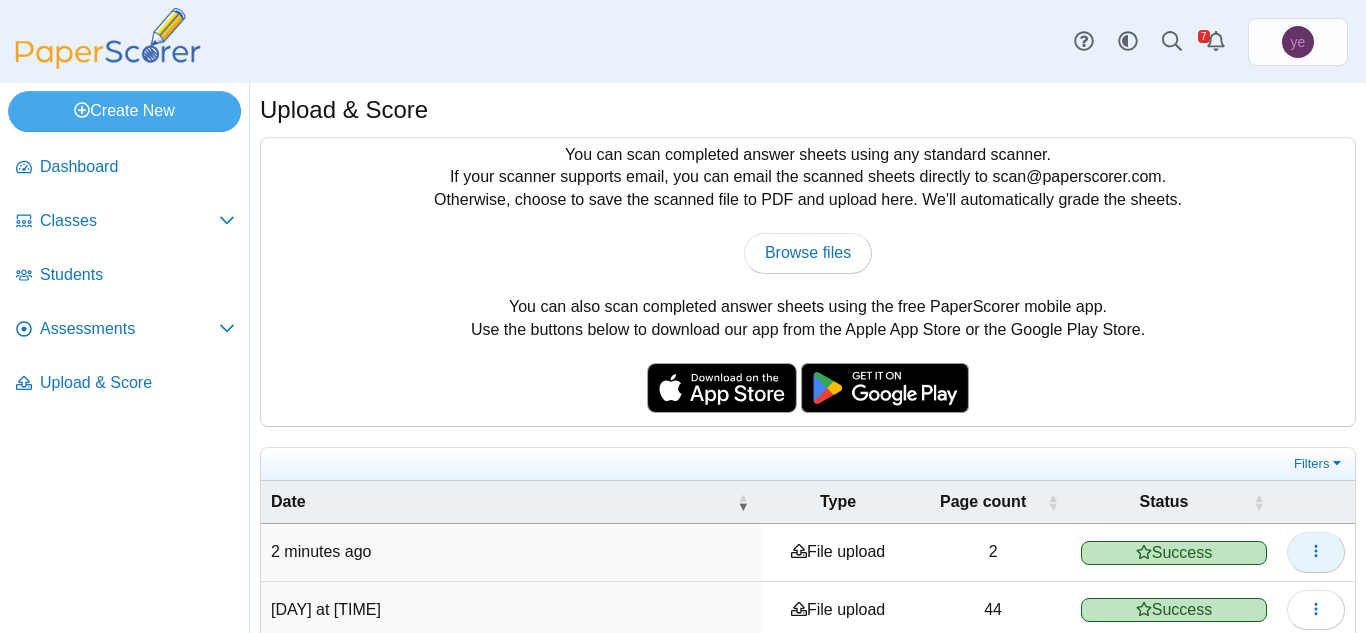 click at bounding box center (1316, 552) 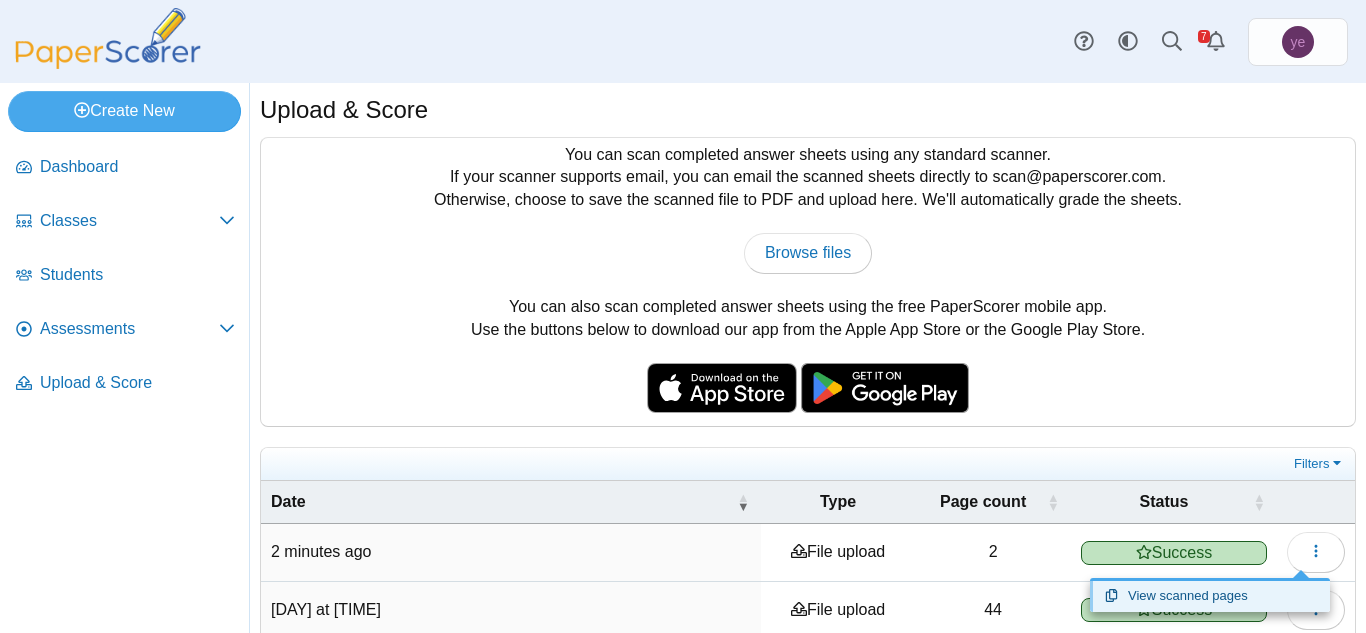 click on "View scanned pages" at bounding box center (1210, 596) 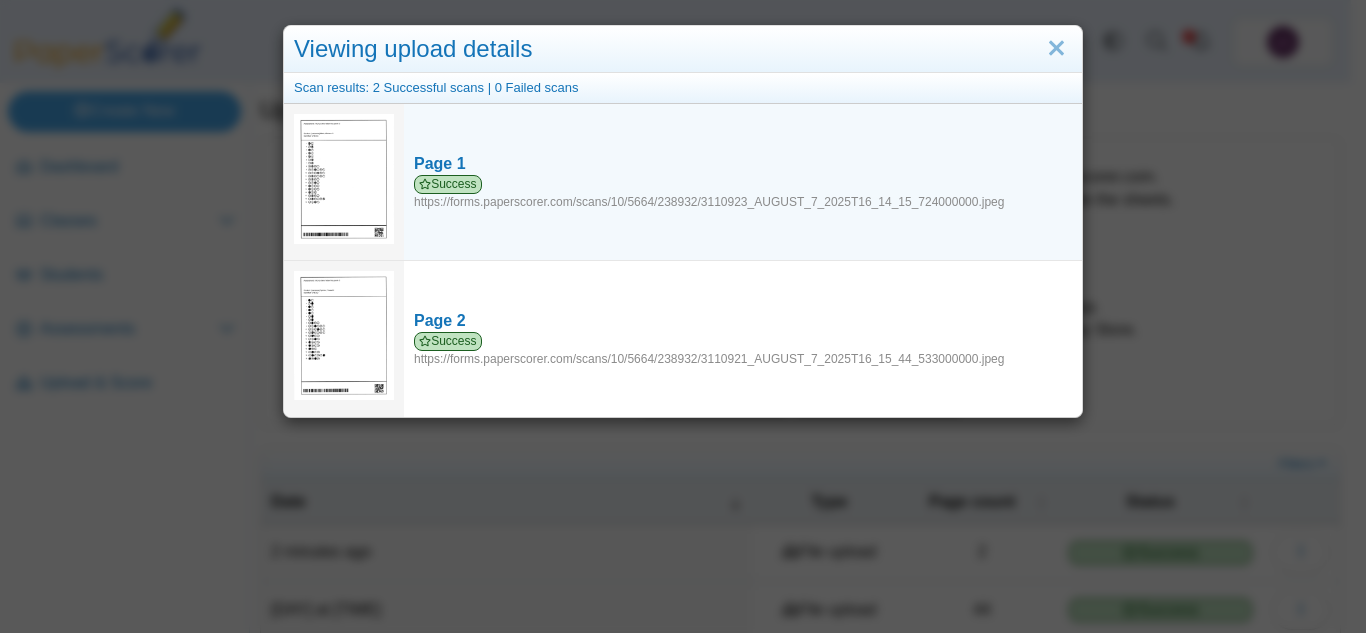 click at bounding box center (344, 178) 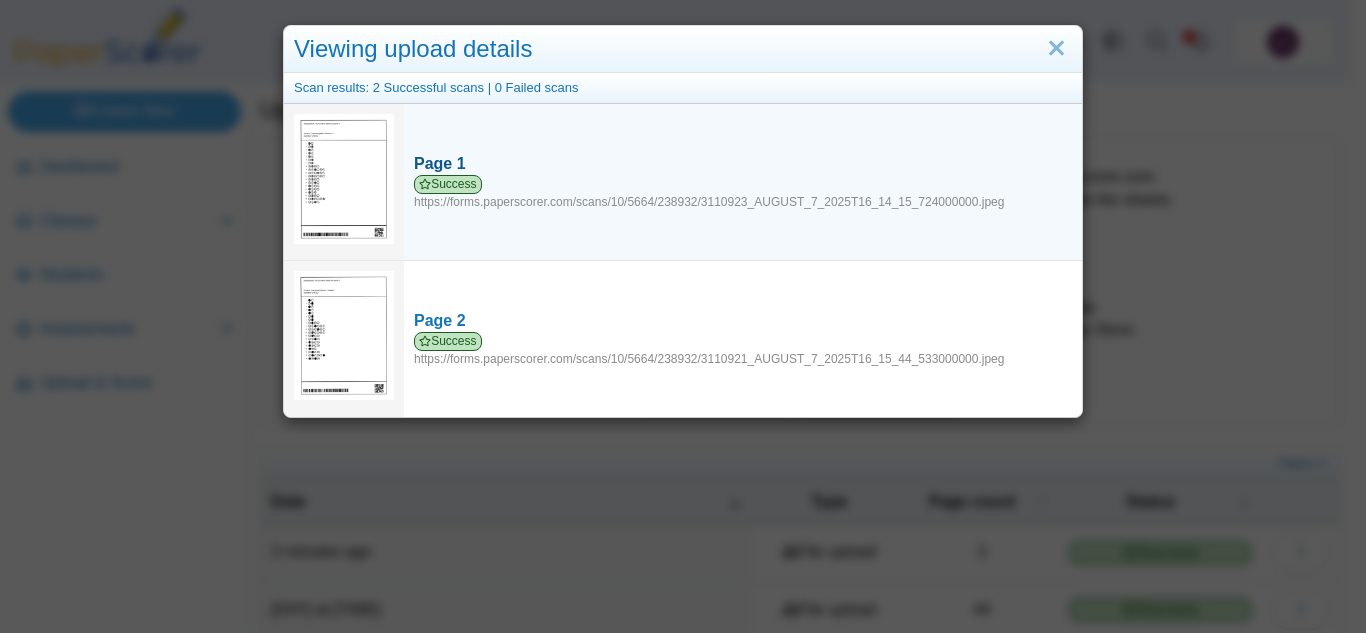 click 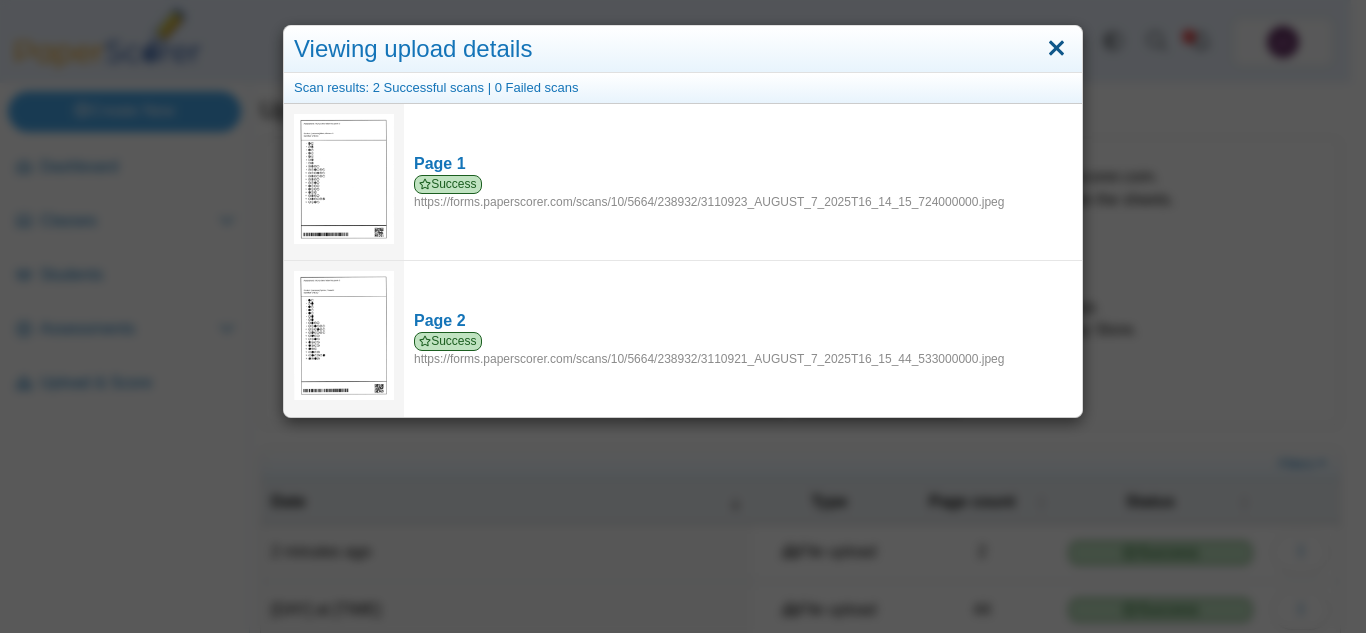 click at bounding box center [1056, 49] 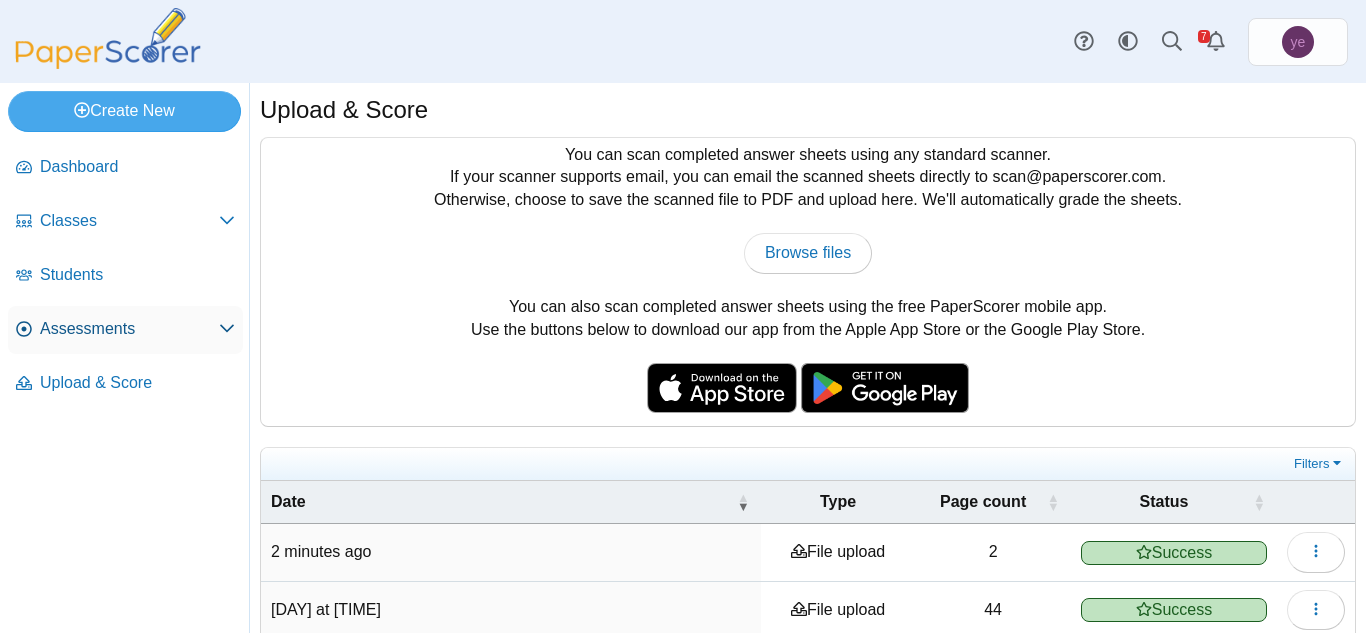 click on "Assessments" at bounding box center (129, 329) 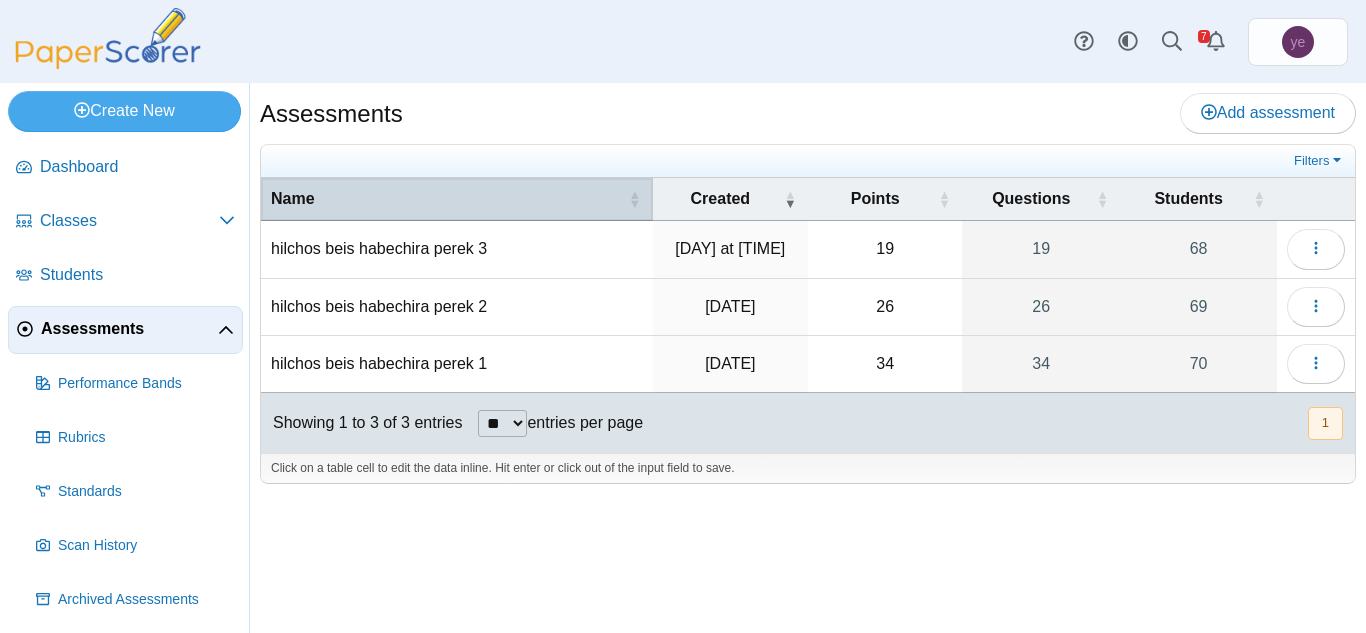 scroll, scrollTop: 0, scrollLeft: 0, axis: both 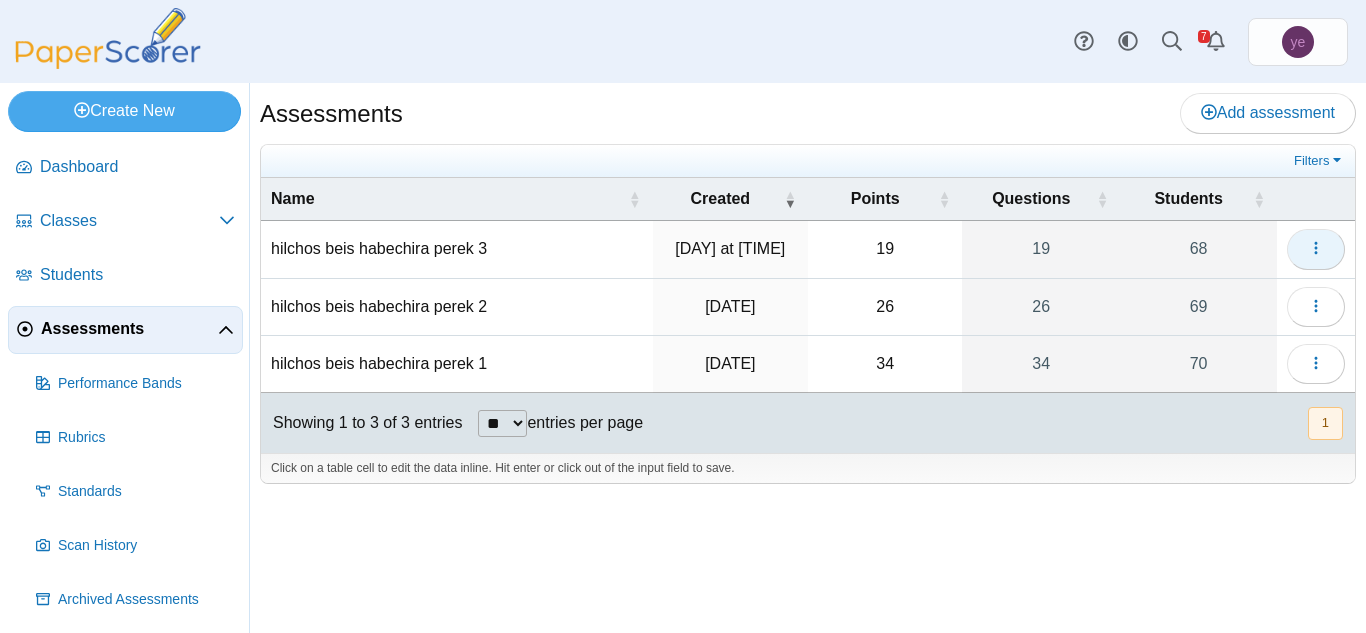 click at bounding box center (1316, 249) 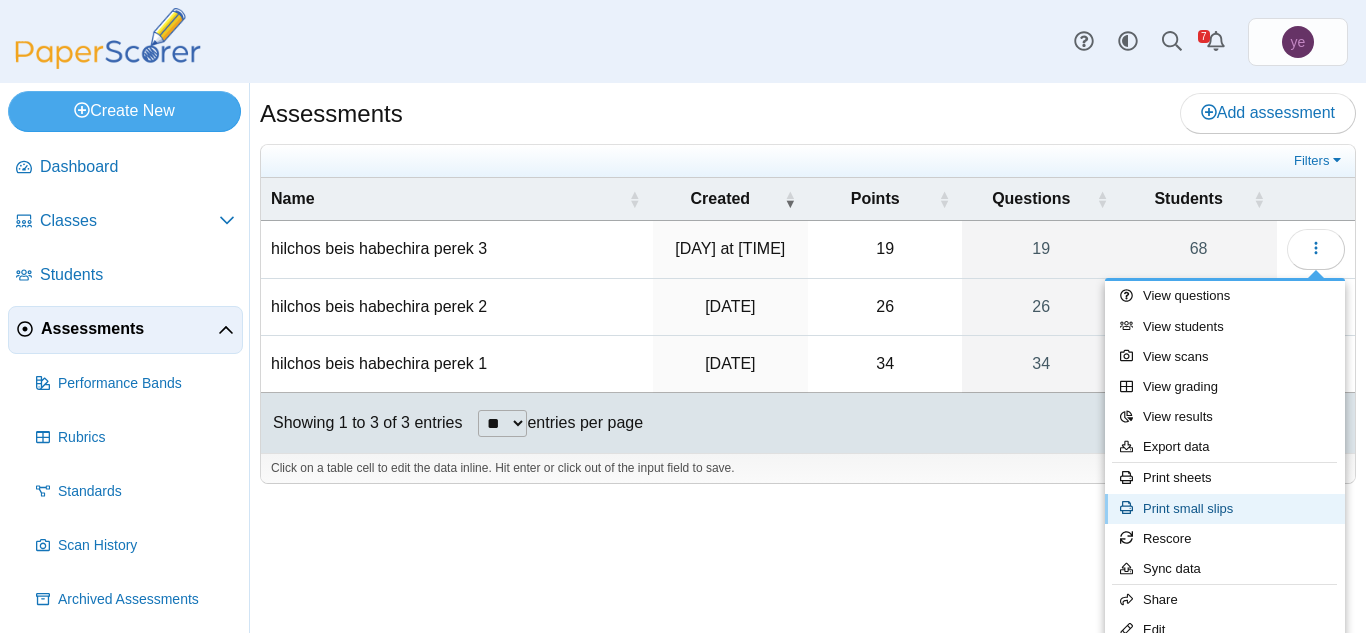 click on "Print small slips" at bounding box center (1225, 509) 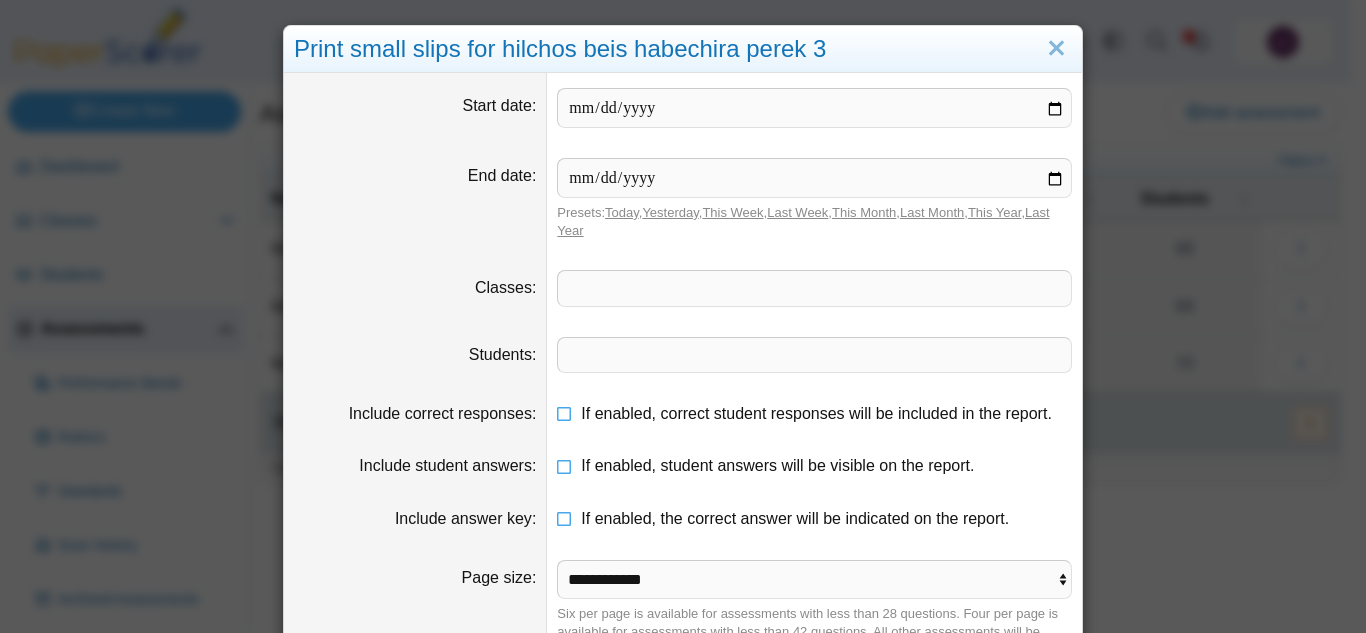 click at bounding box center [814, 355] 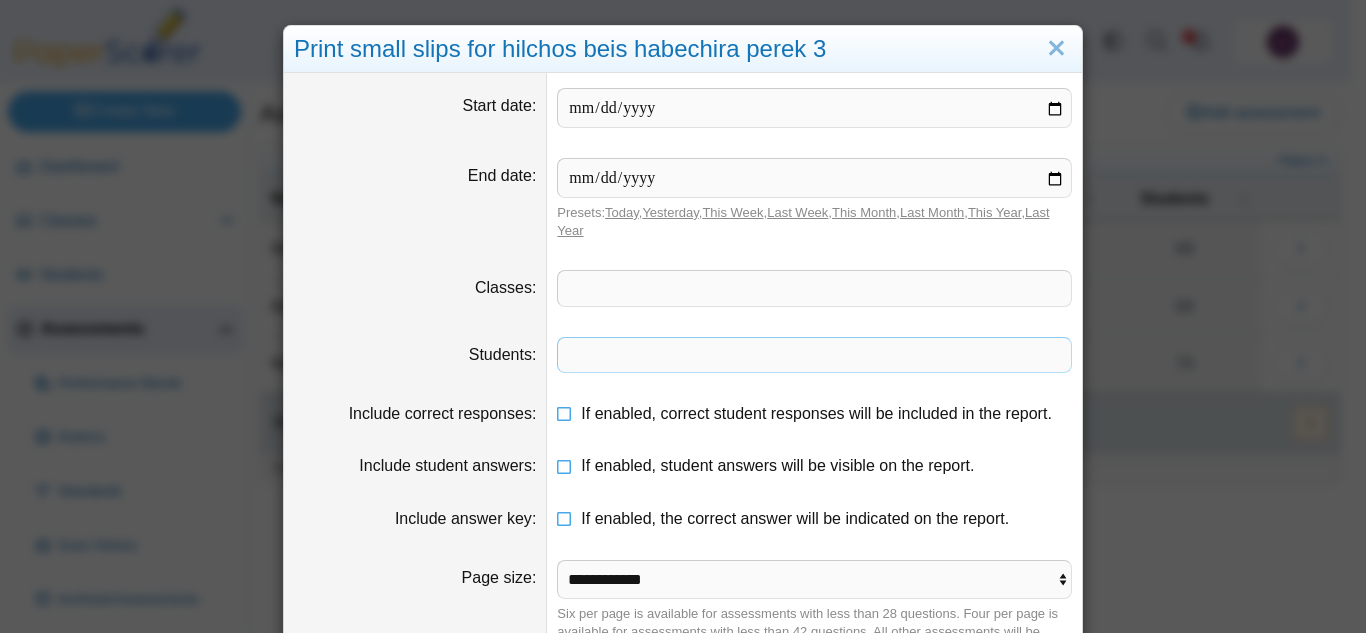 type 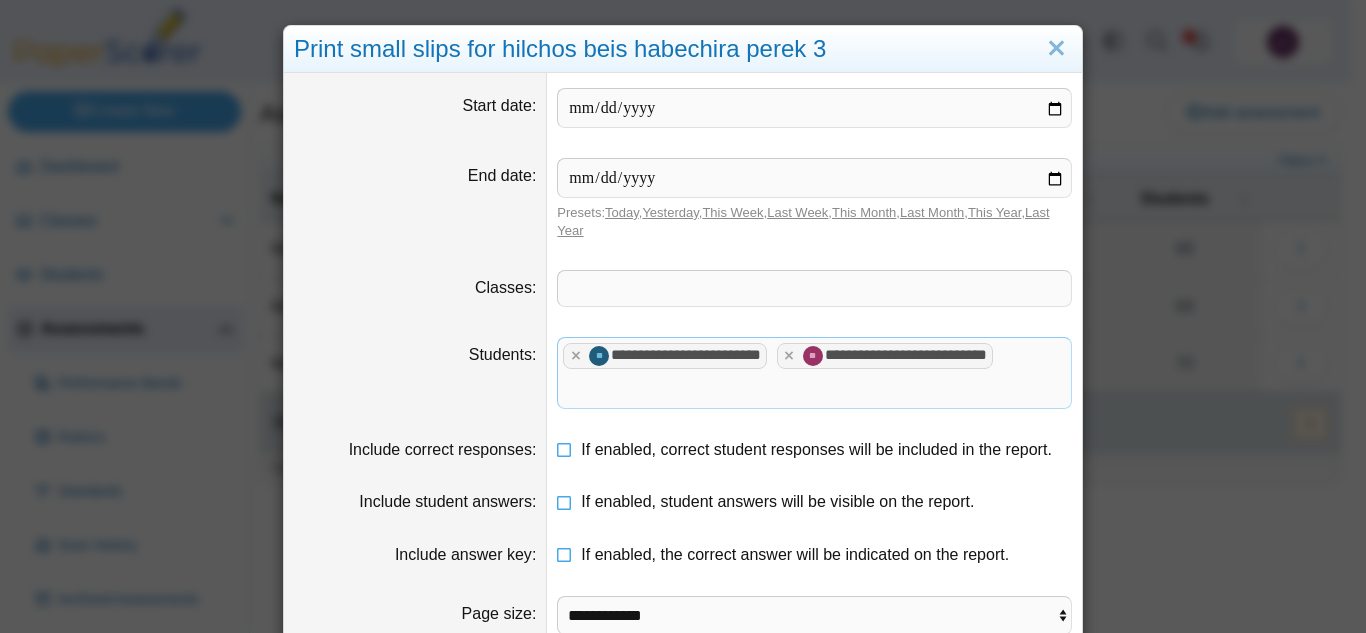scroll, scrollTop: 170, scrollLeft: 0, axis: vertical 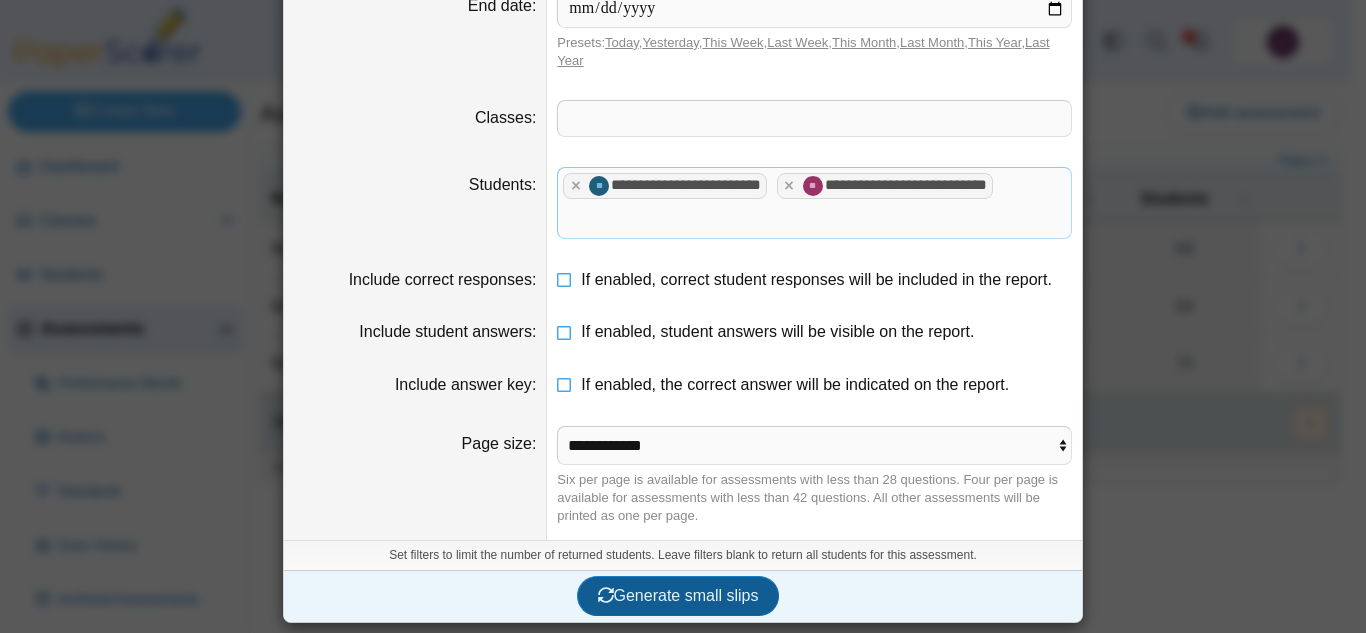 click on "Generate small slips" at bounding box center [678, 596] 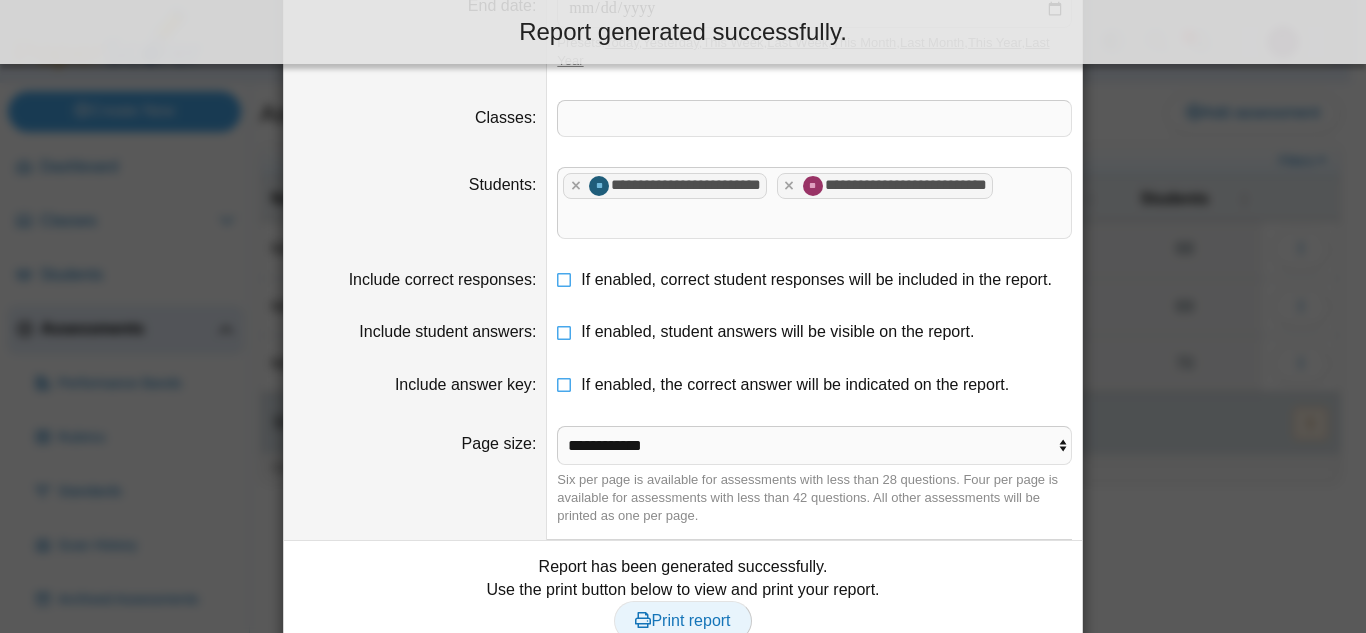 click on "Print report" at bounding box center [682, 620] 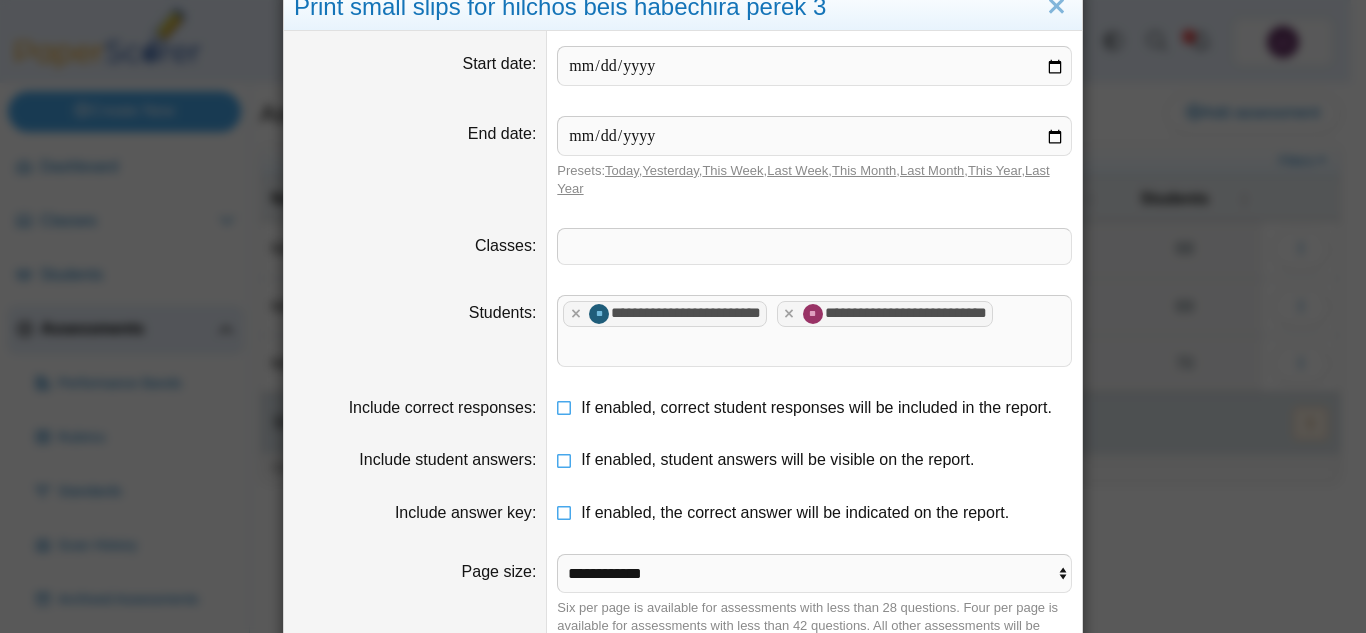 scroll, scrollTop: 0, scrollLeft: 0, axis: both 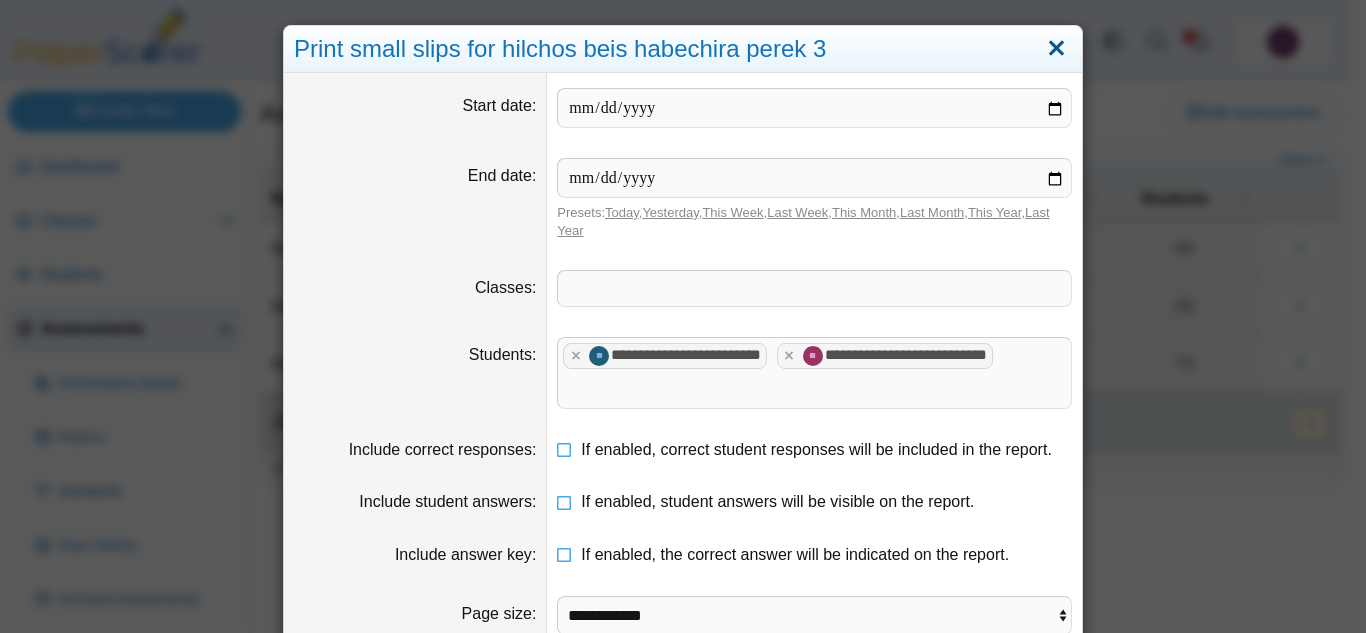 click at bounding box center (1056, 49) 